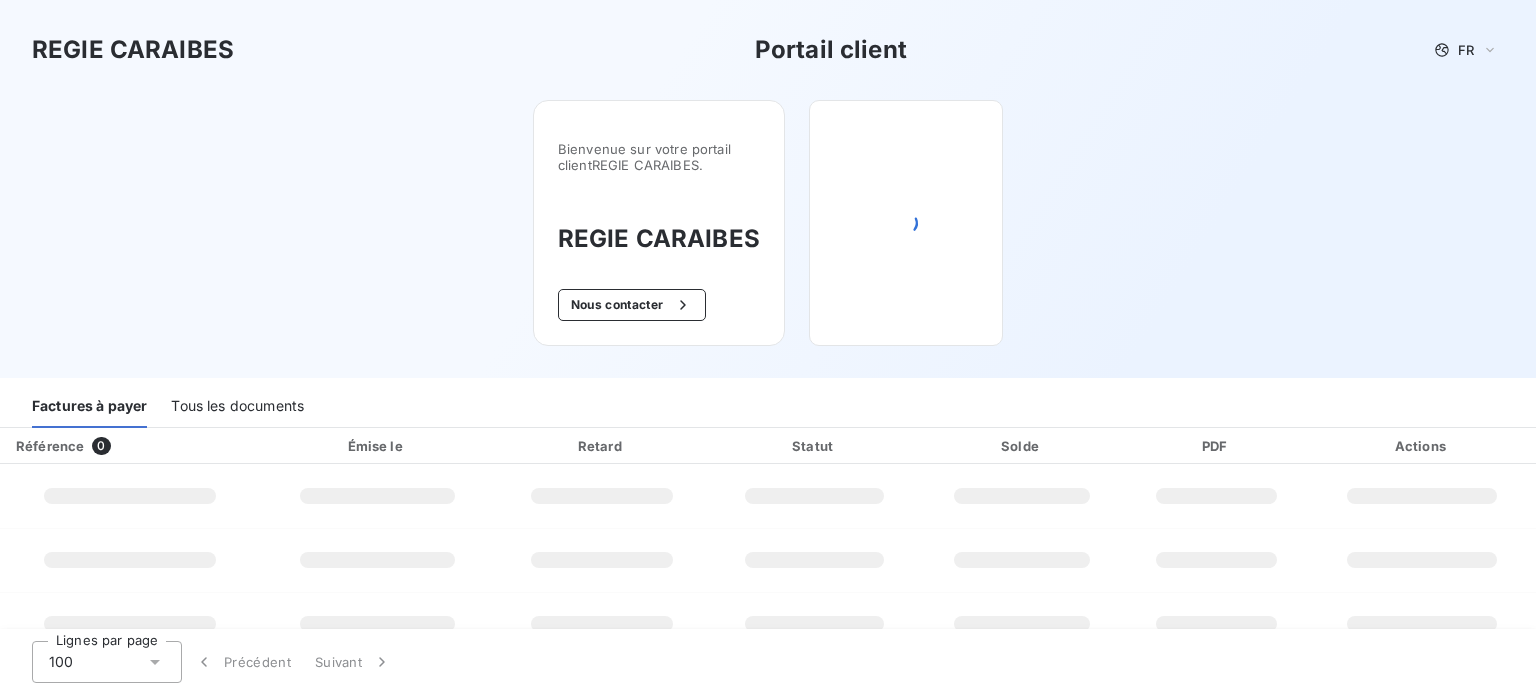 scroll, scrollTop: 0, scrollLeft: 0, axis: both 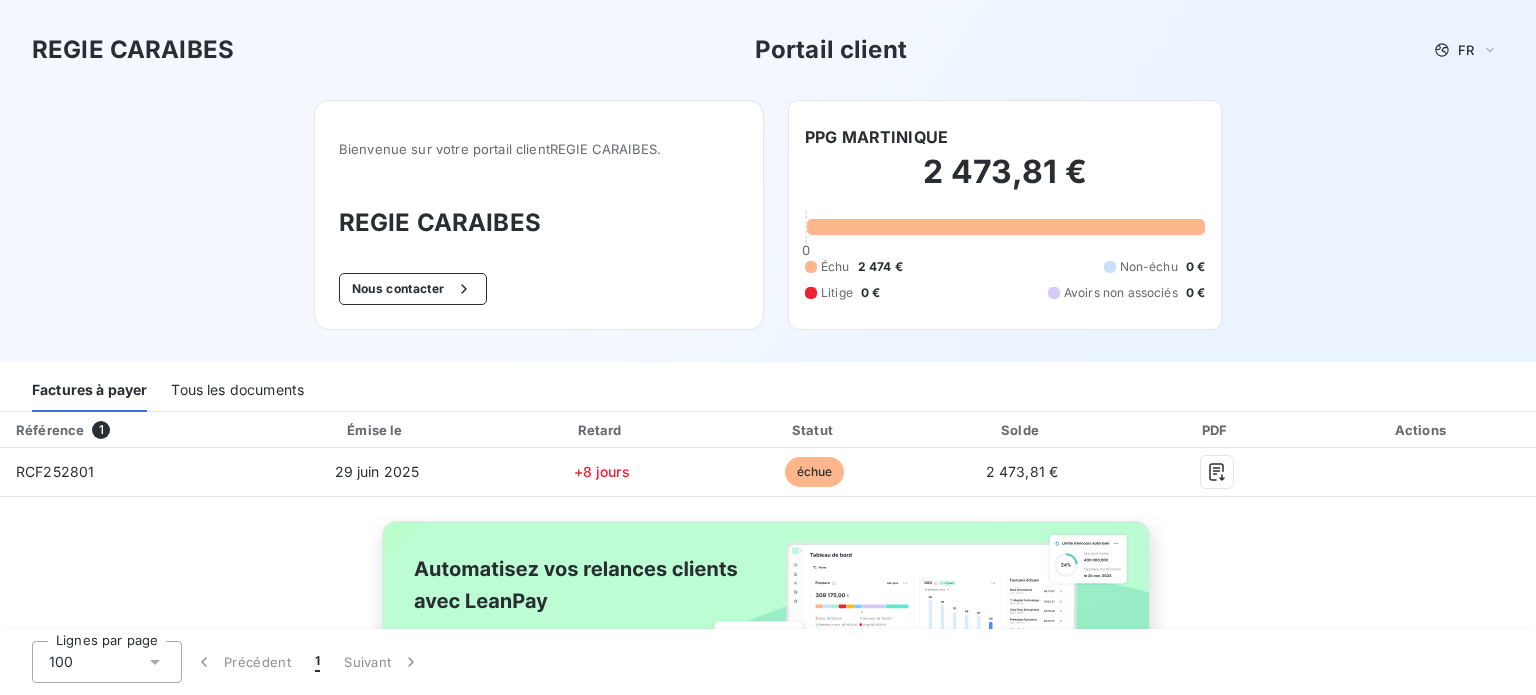 click on "REGIE CARAIBES" at bounding box center [133, 50] 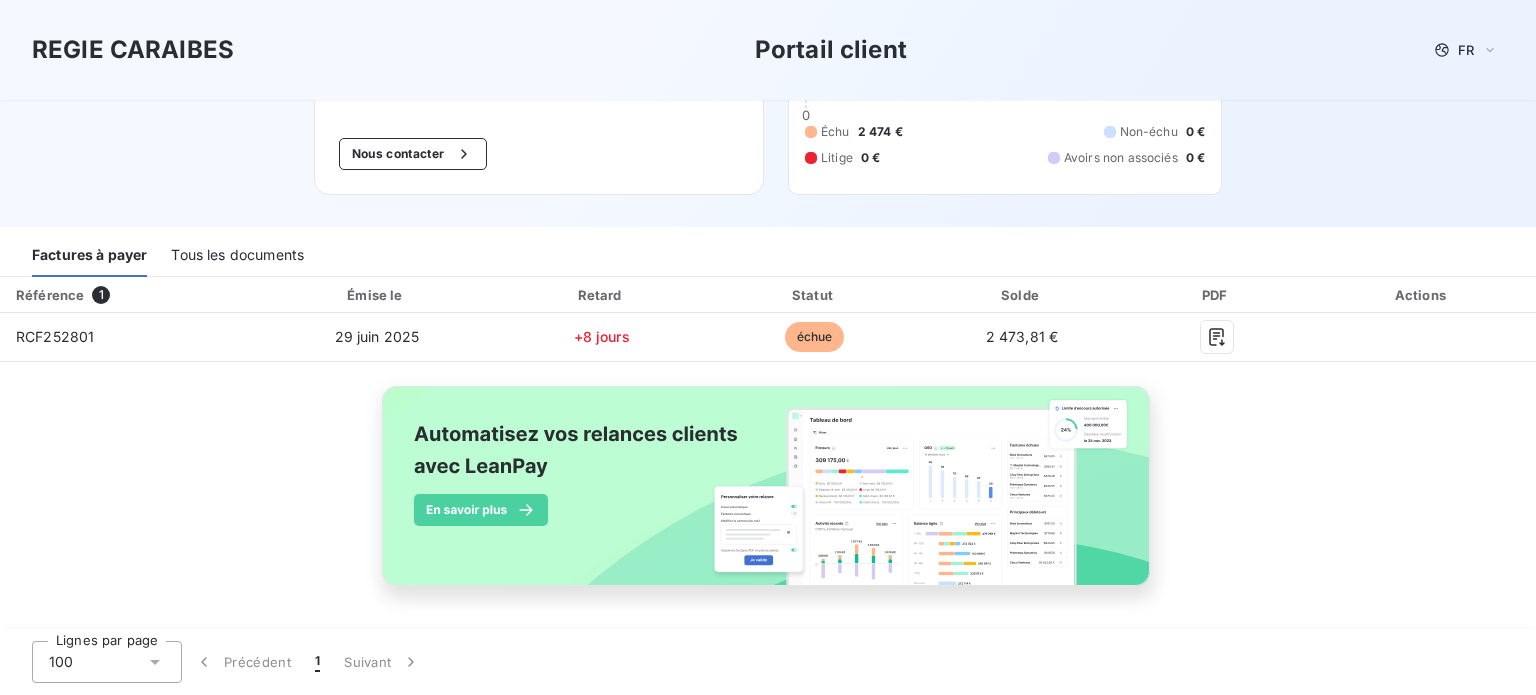 click on "Tous les documents" at bounding box center [237, 256] 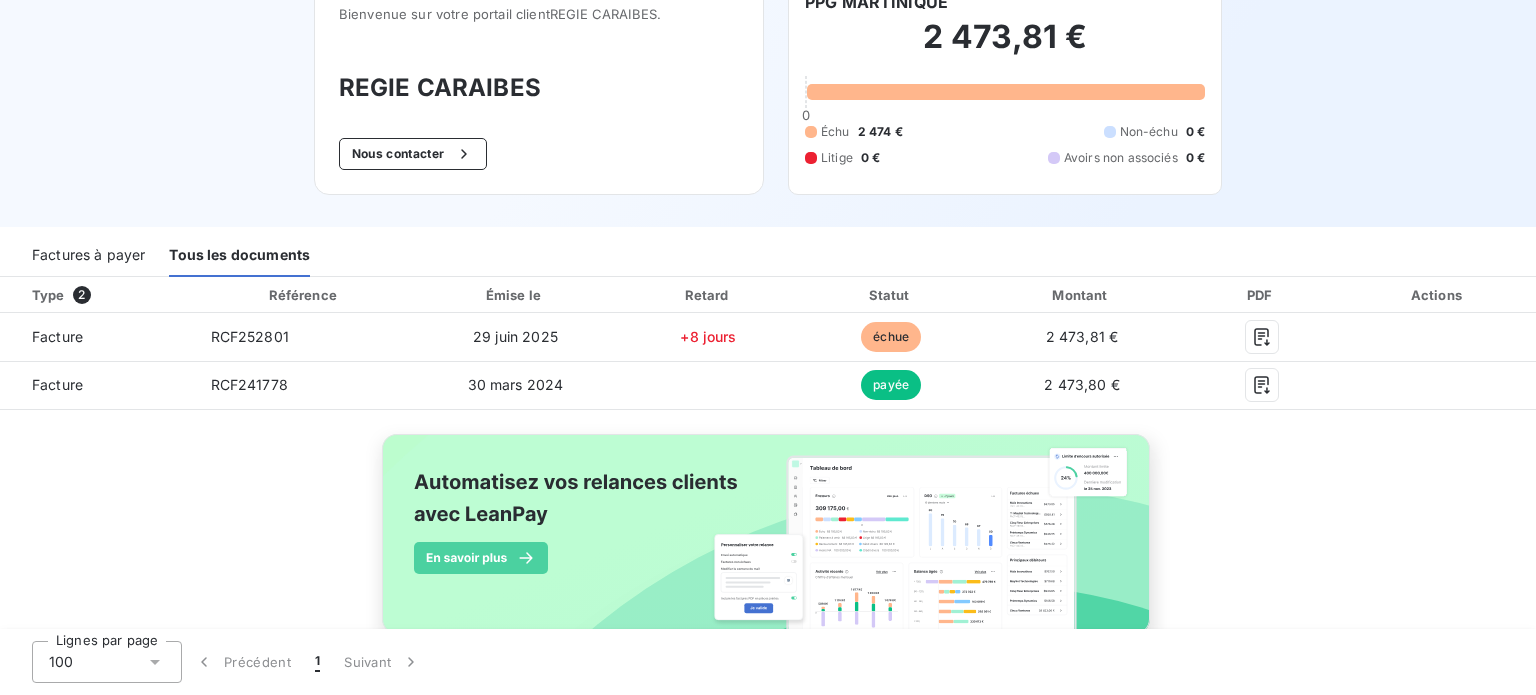 scroll, scrollTop: 0, scrollLeft: 0, axis: both 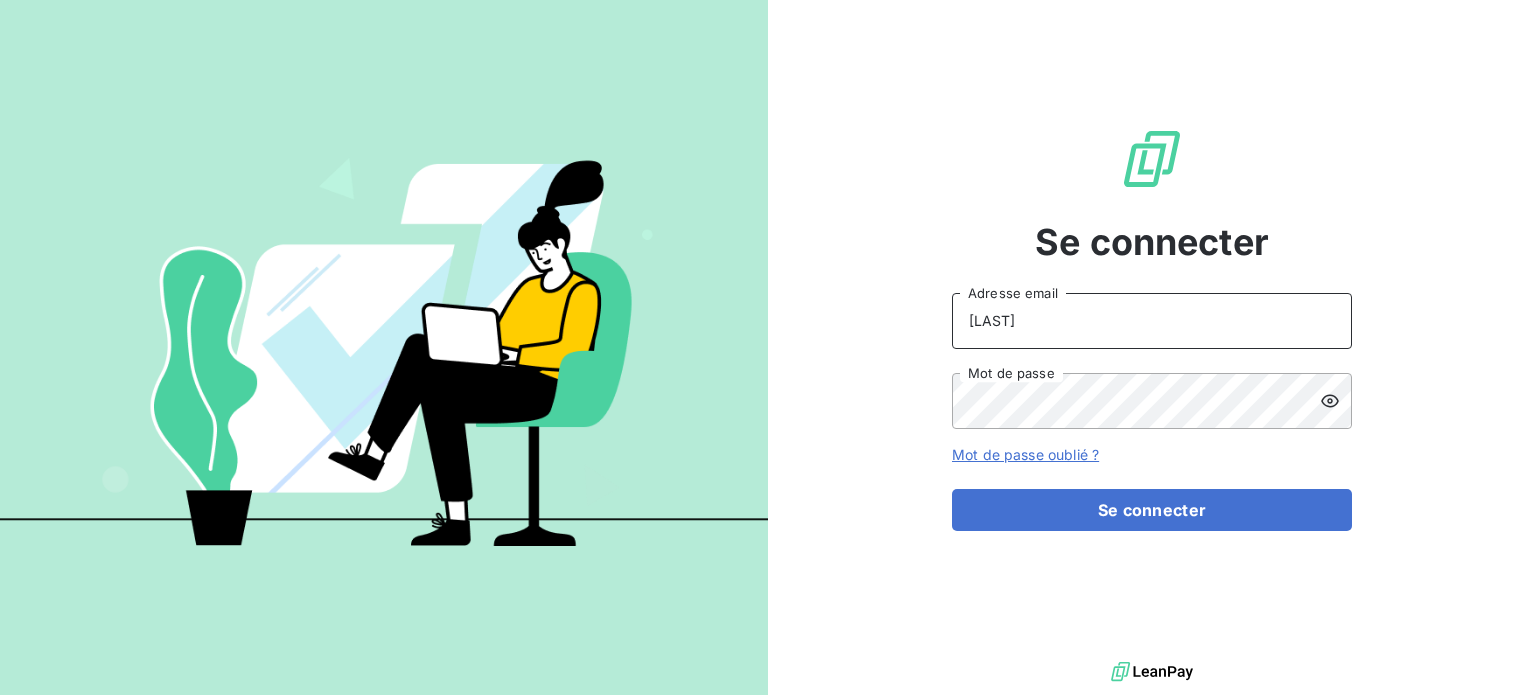 click on "GUITTEAUD" at bounding box center [1152, 321] 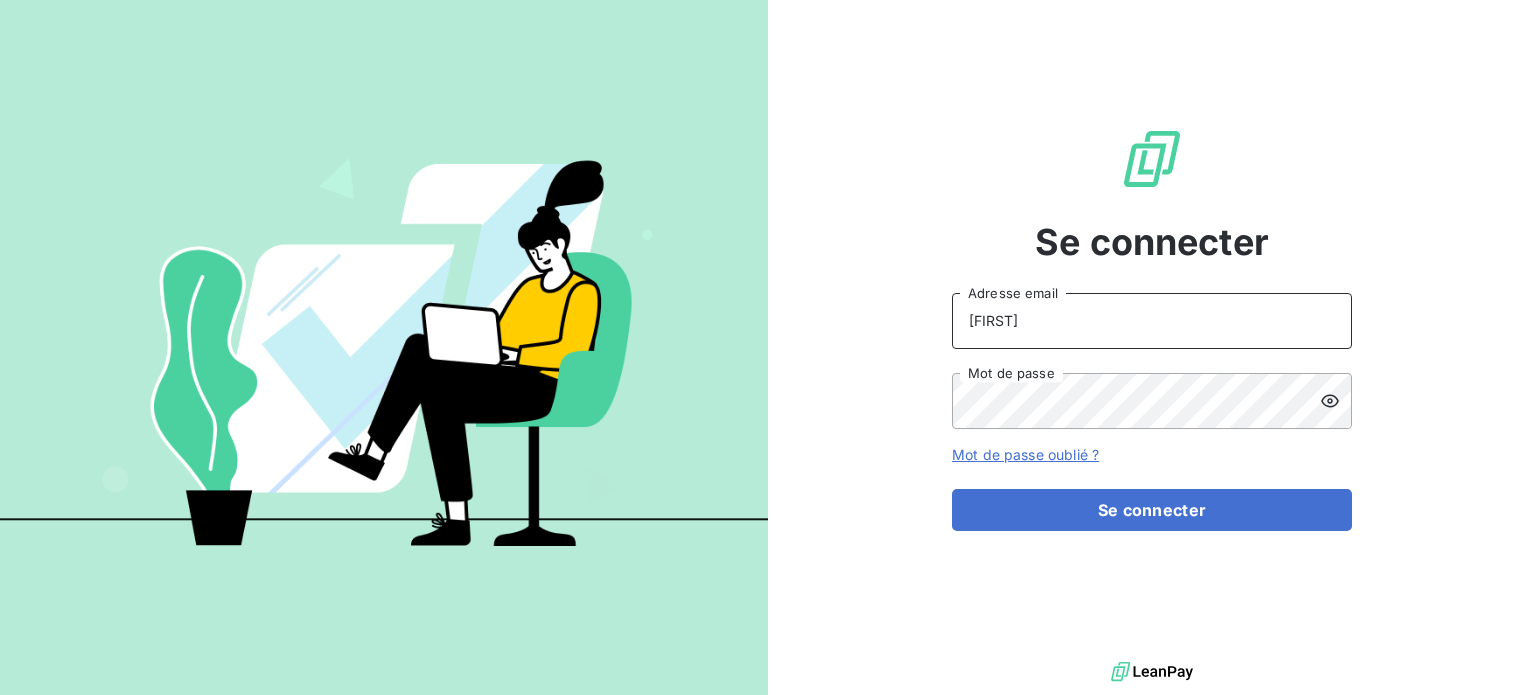 type on "cguitteaud@rcigroup.fr" 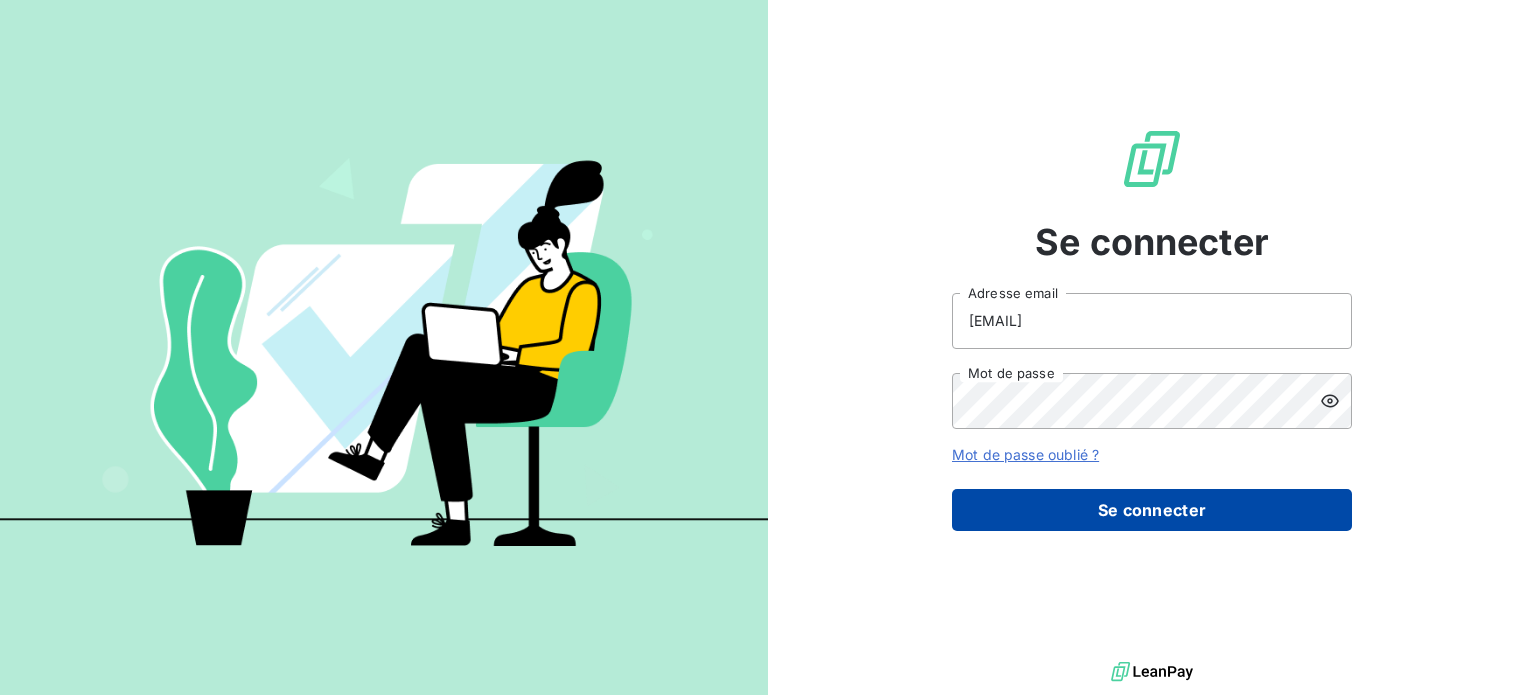click on "Se connecter" at bounding box center (1152, 510) 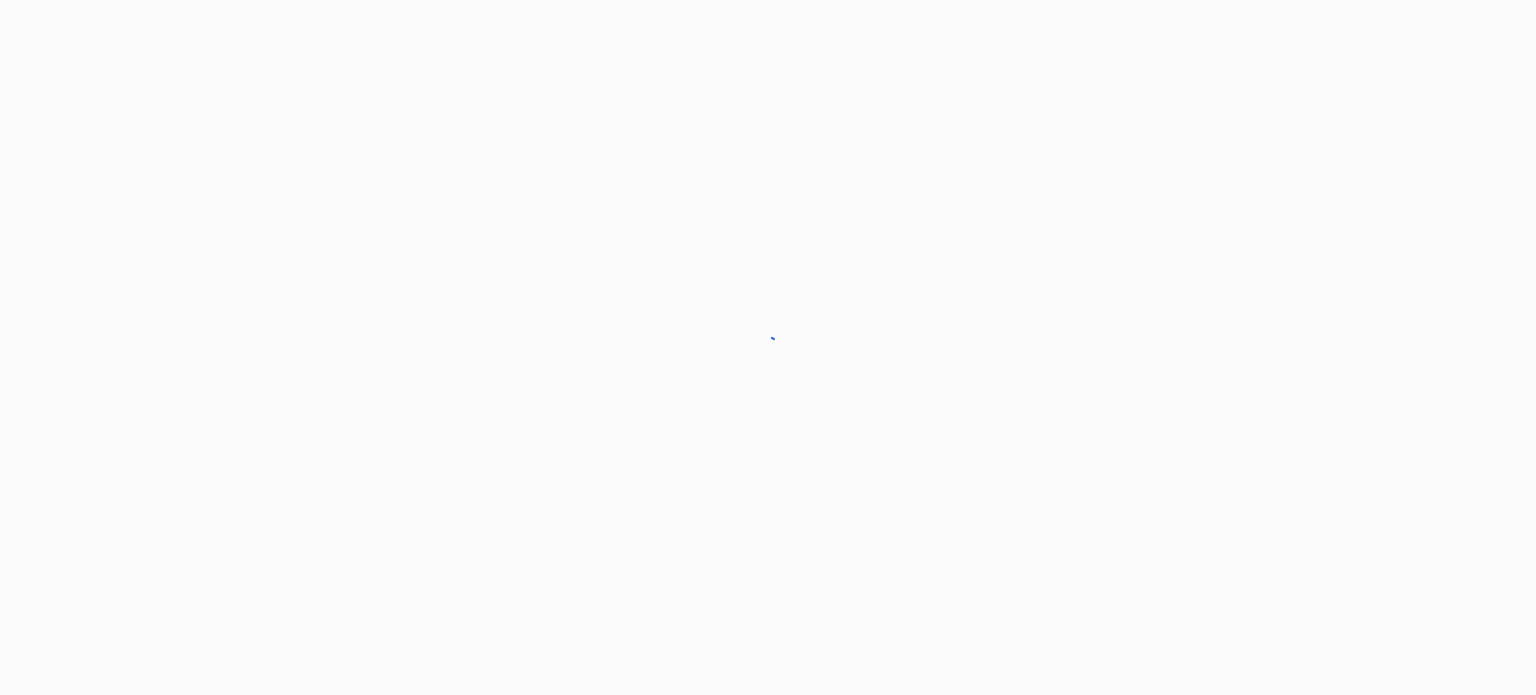 scroll, scrollTop: 0, scrollLeft: 0, axis: both 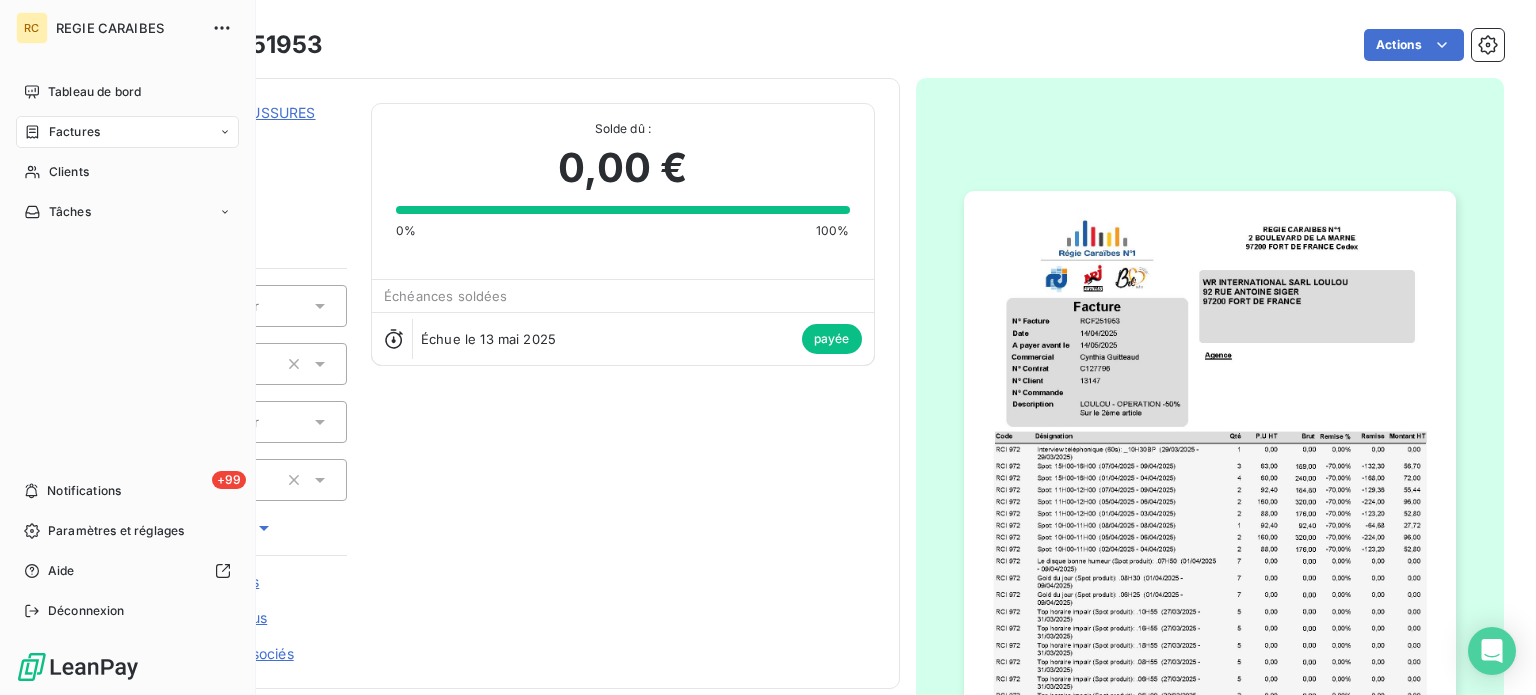 click on "Factures" at bounding box center (74, 132) 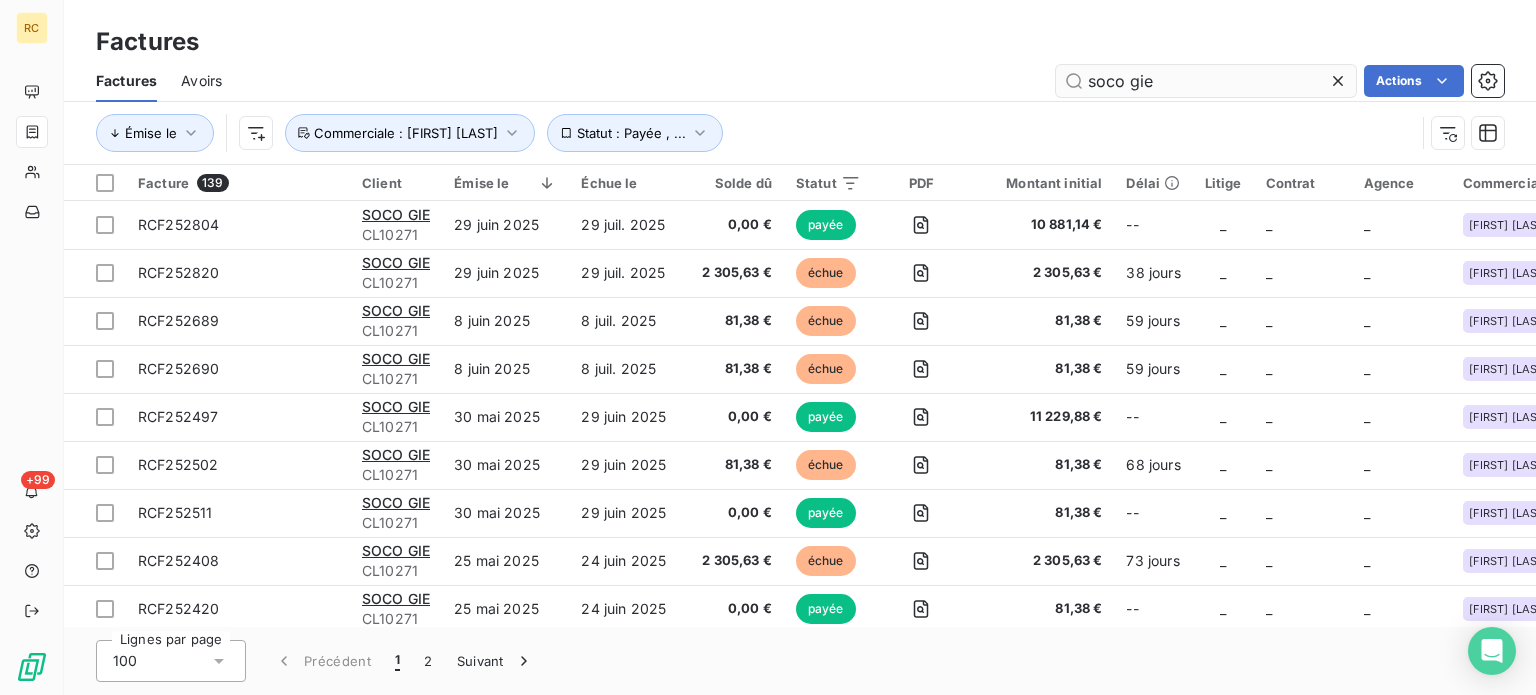 click on "soco gie" at bounding box center (1206, 81) 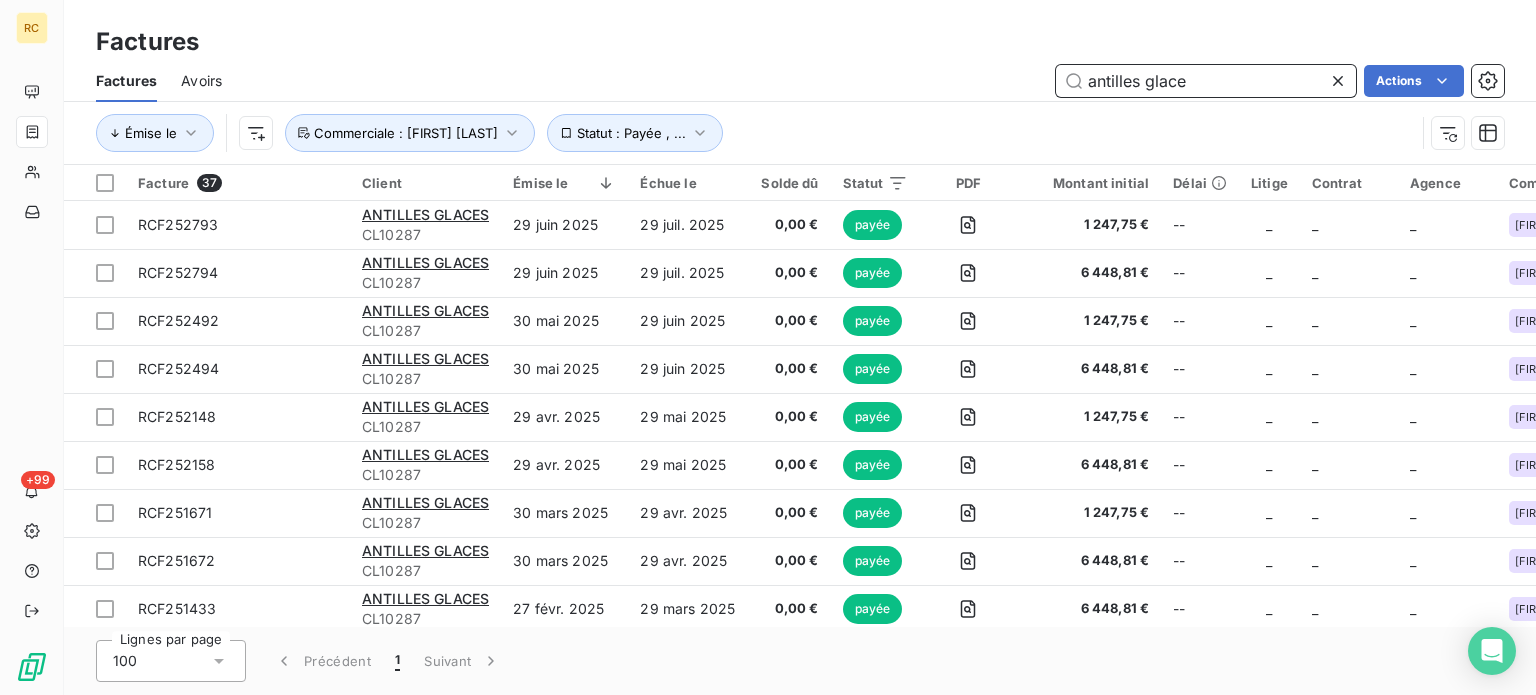 click on "antilles glace" at bounding box center [1206, 81] 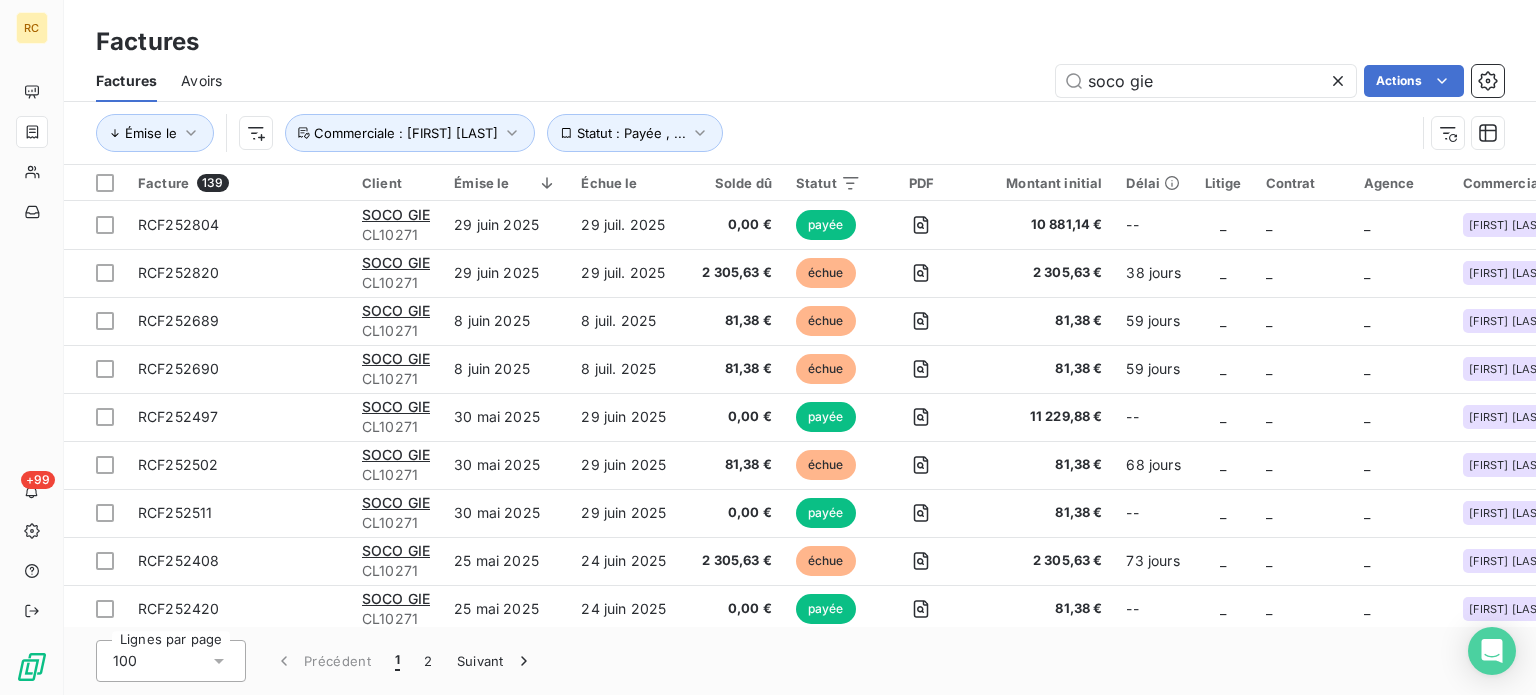 click on "Factures Avoirs soco gie Actions" at bounding box center (800, 81) 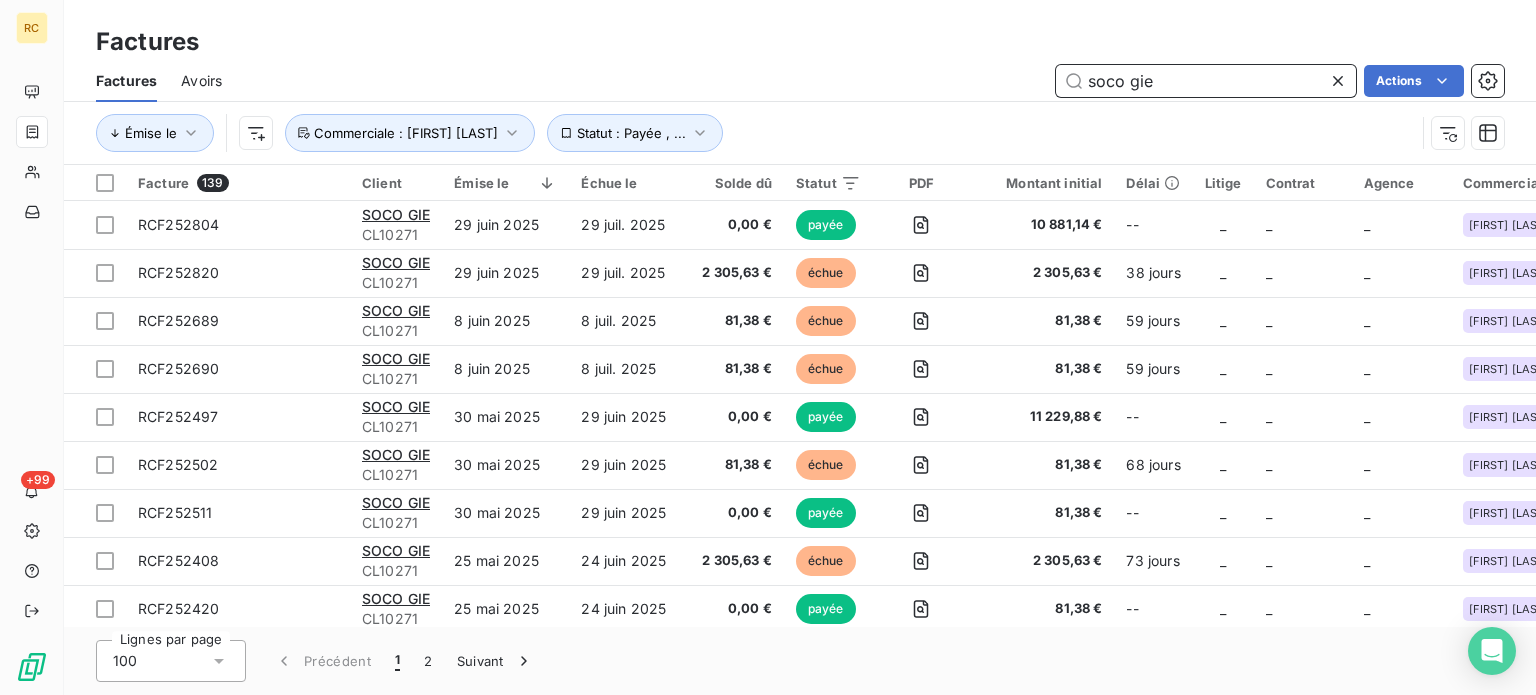 click on "soco gie" at bounding box center (1206, 81) 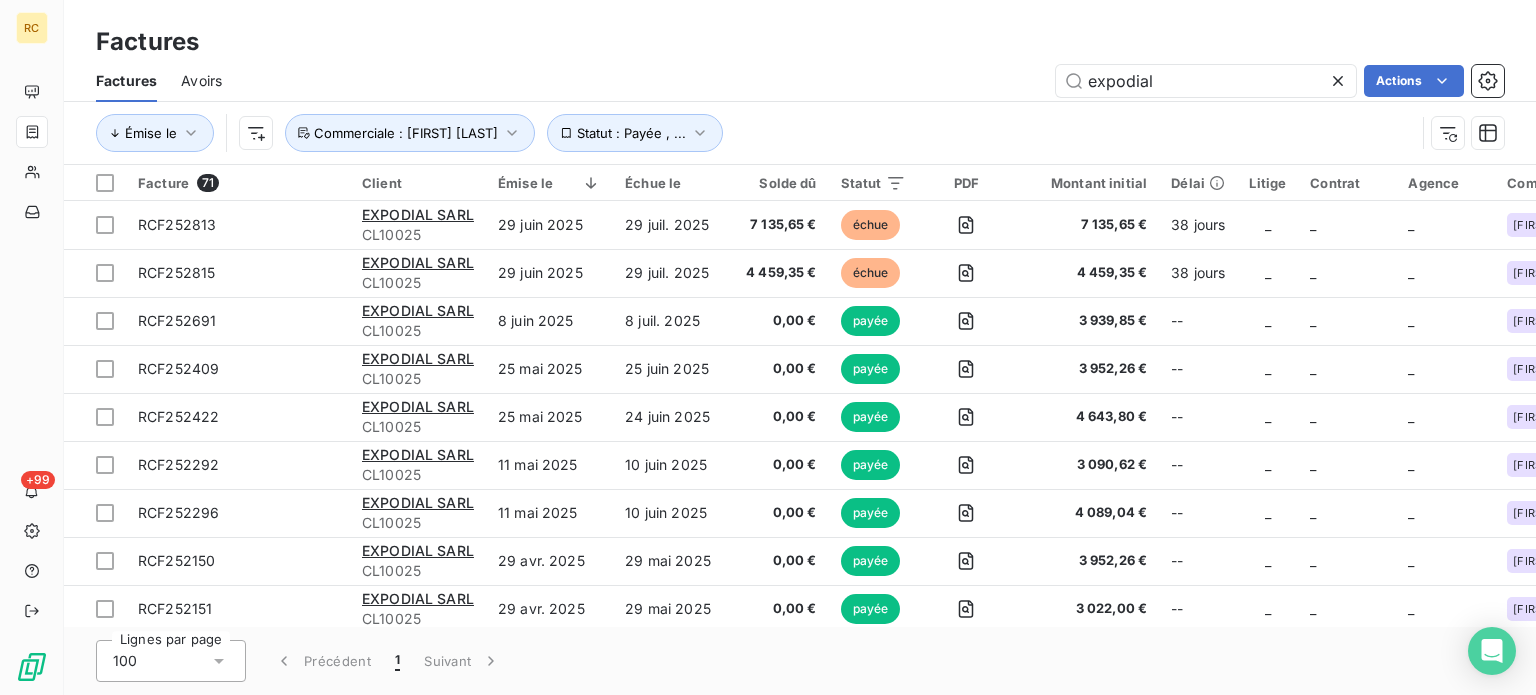 click on "expodial Actions" at bounding box center [875, 81] 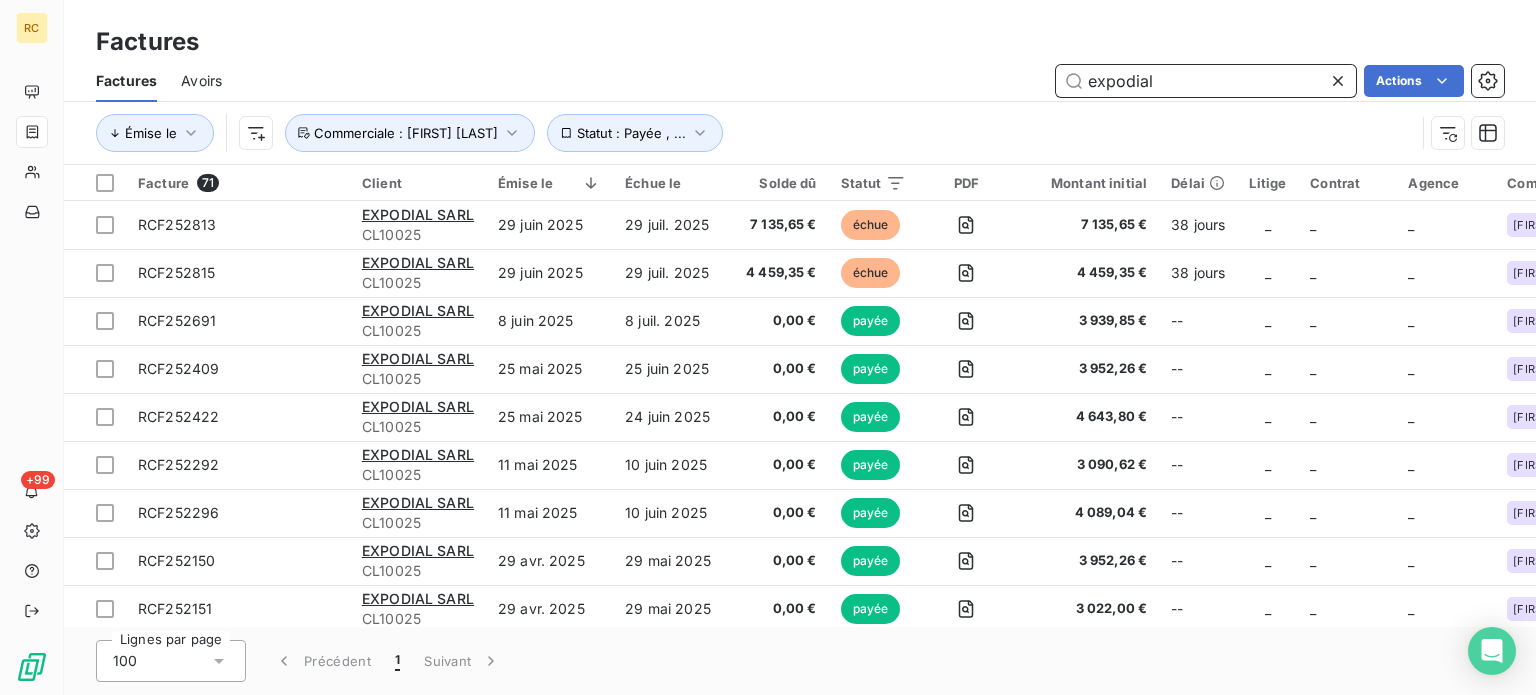 click on "expodial" at bounding box center (1206, 81) 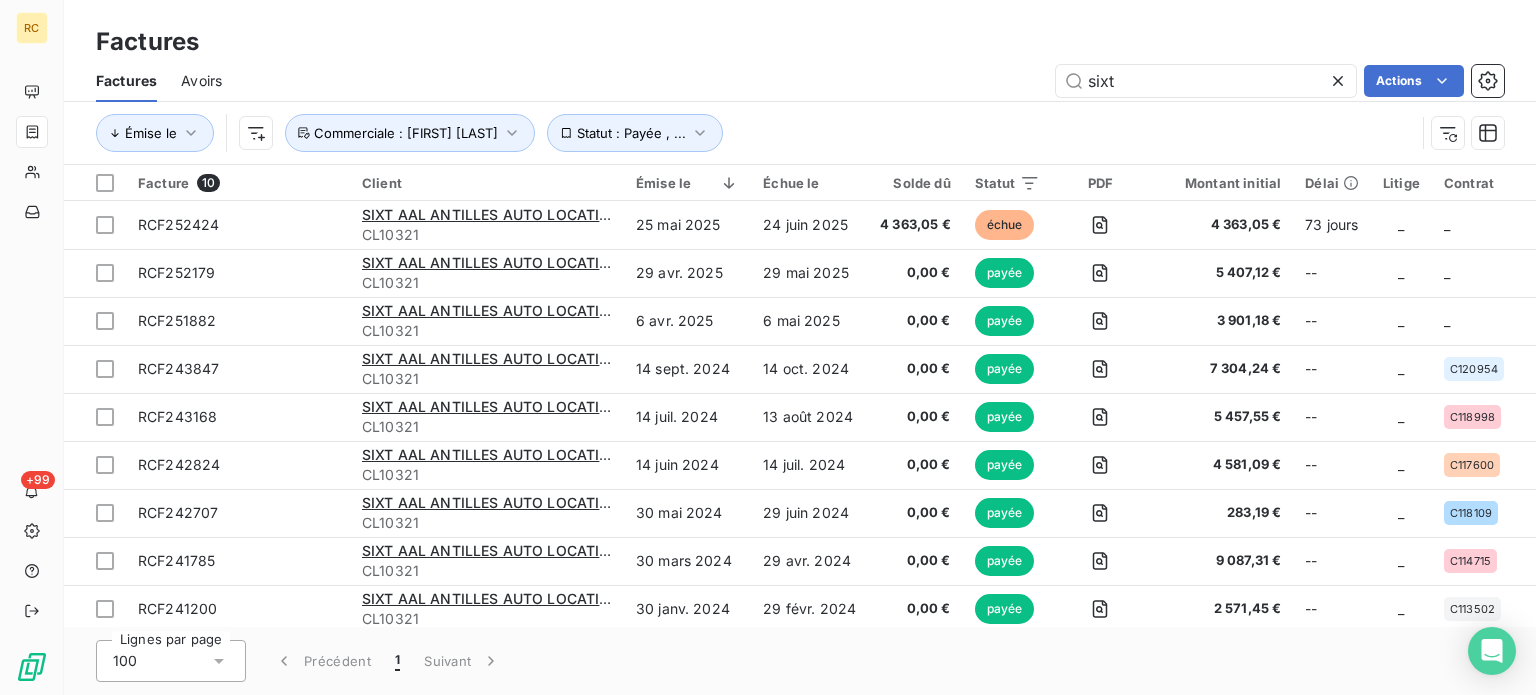 click on "Émise le Statut : Payée , ... Commerciale : [FIRST] [LAST]" at bounding box center [800, 133] 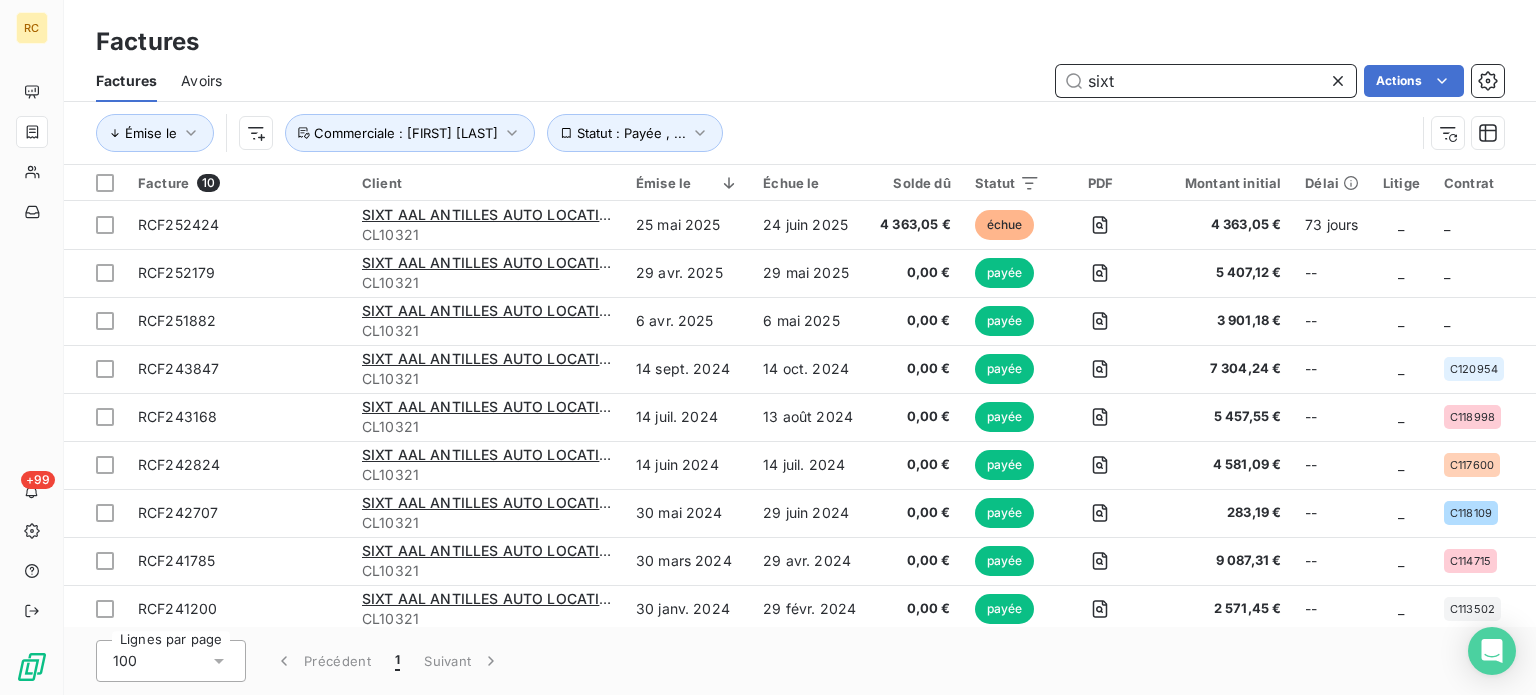 click on "sixt" at bounding box center [1206, 81] 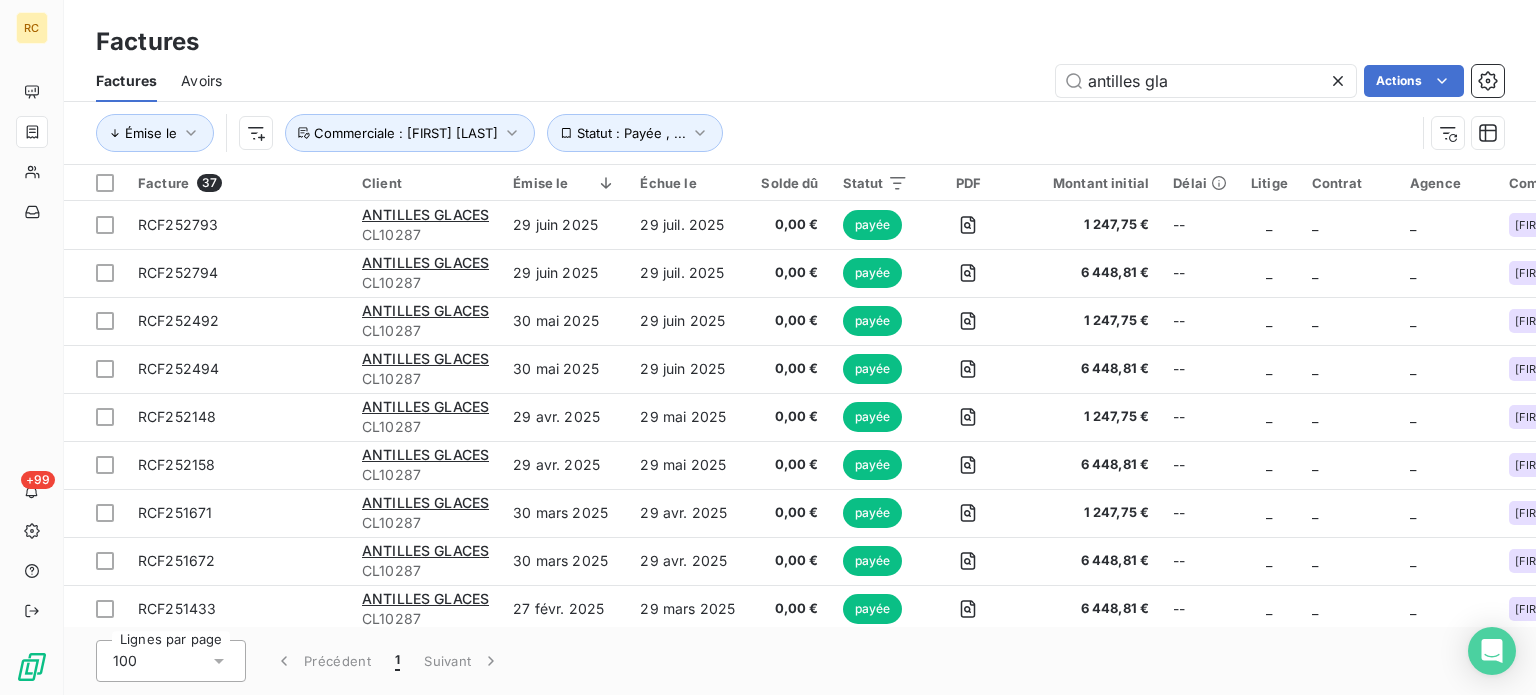 click on "Factures Avoirs antilles gla Actions" at bounding box center [800, 81] 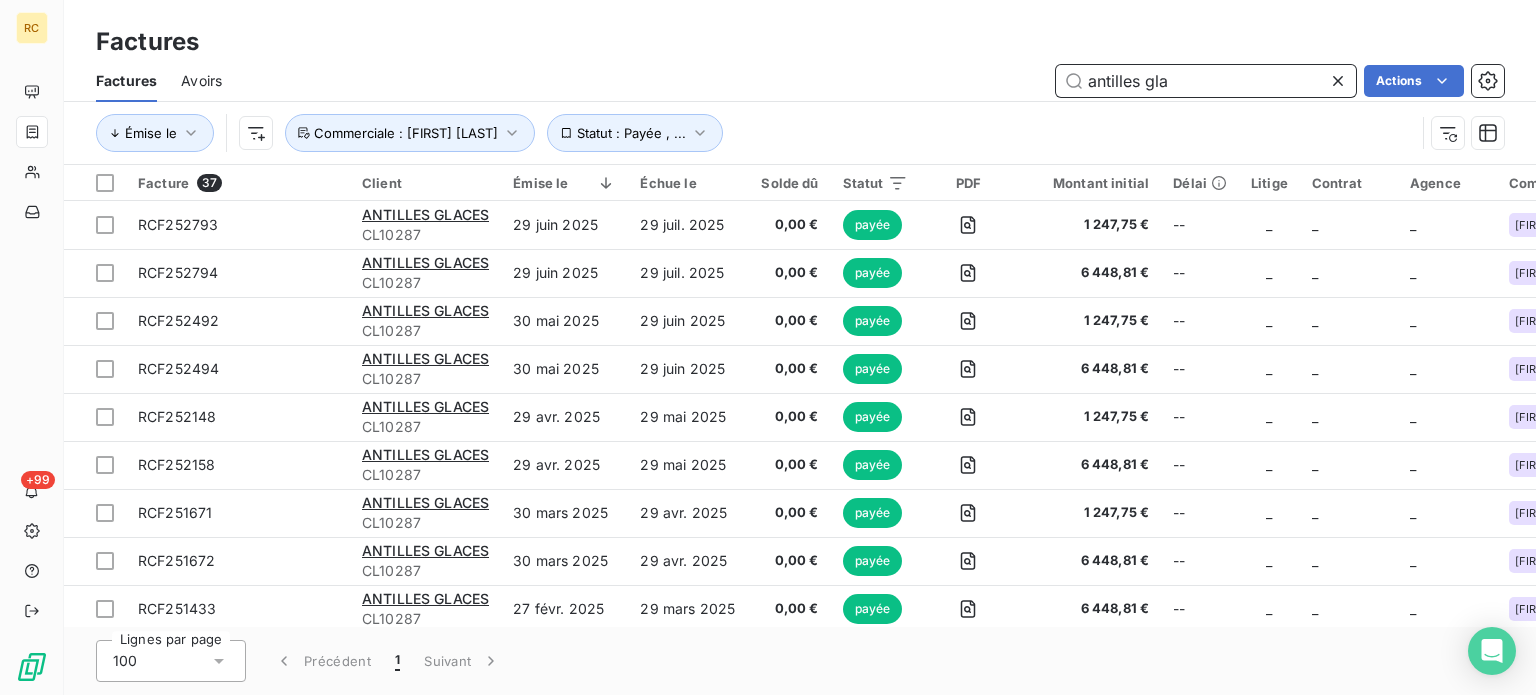 click on "antilles gla" at bounding box center [1206, 81] 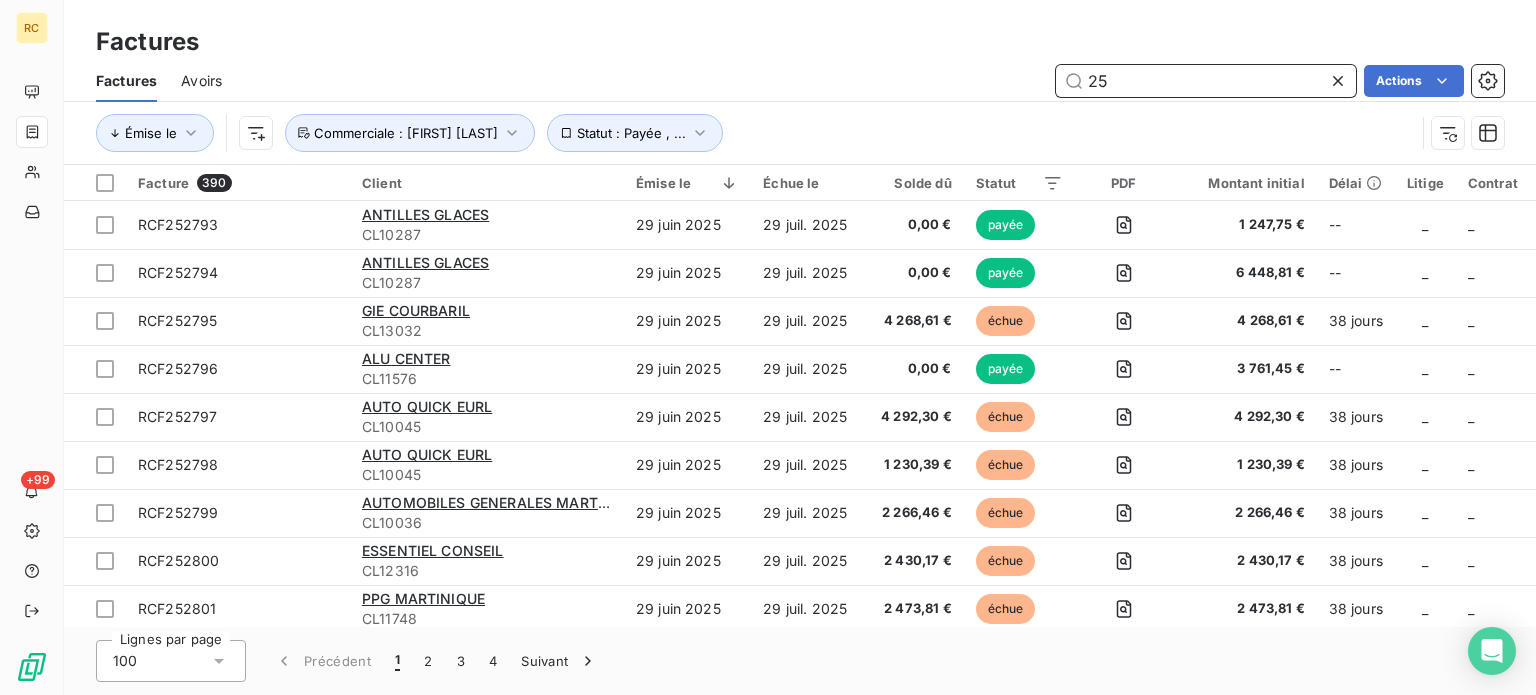 type on "2" 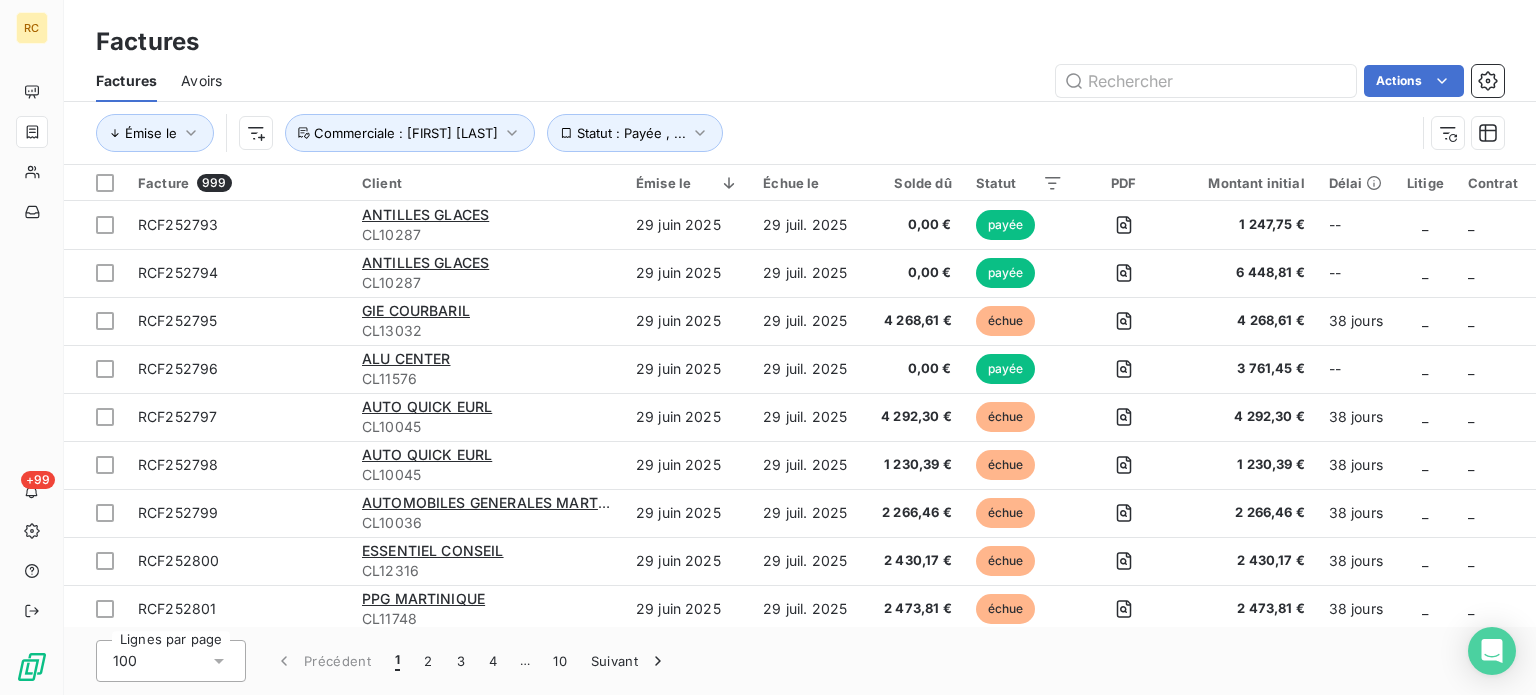 click on "Actions" at bounding box center [875, 81] 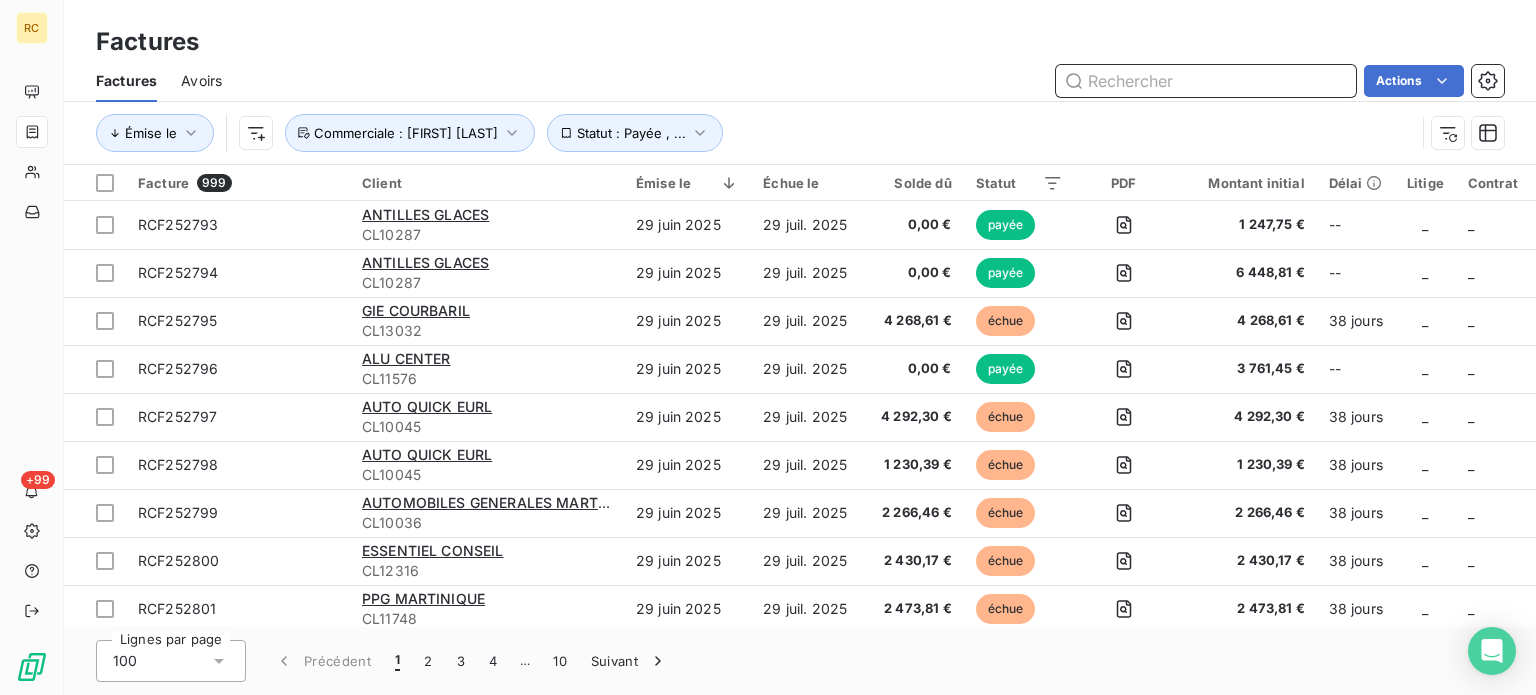 click at bounding box center (1206, 81) 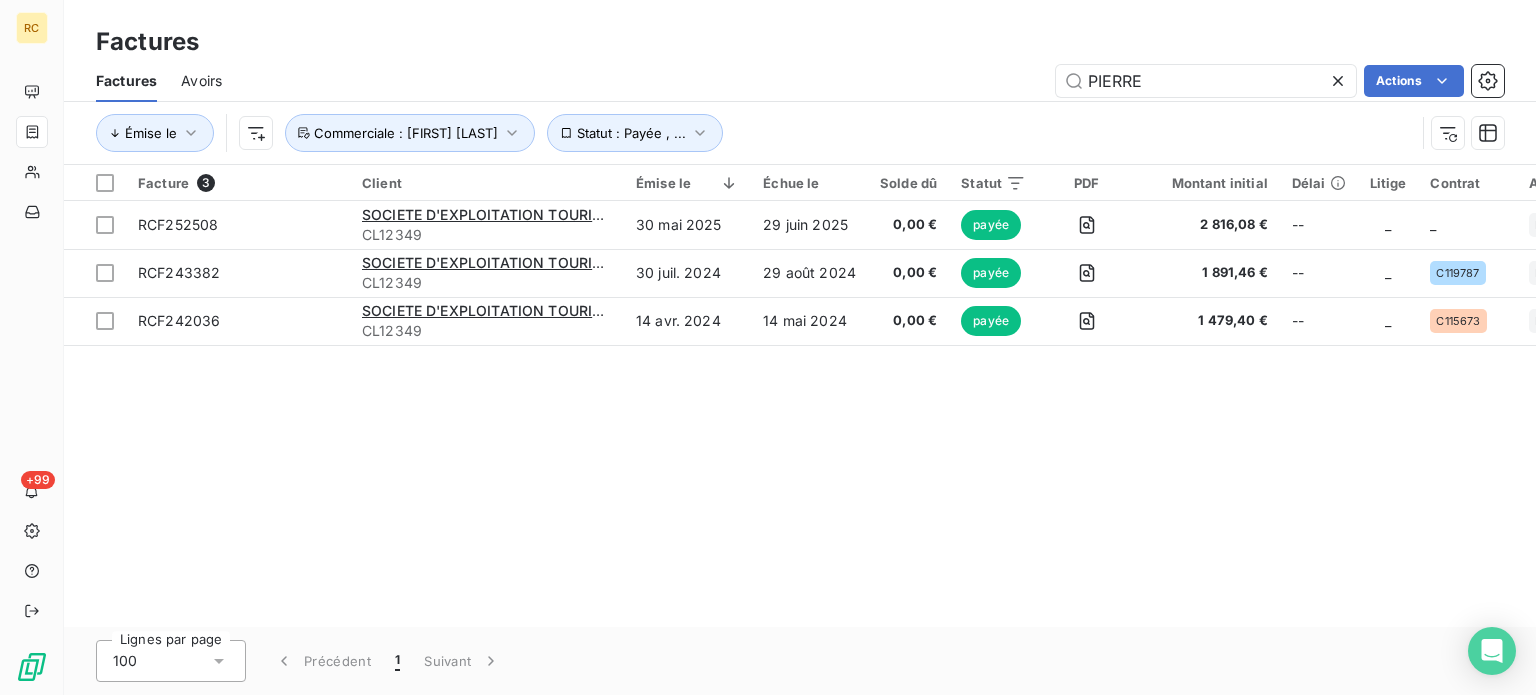 click on "Facture 3 Client Émise le Échue le Solde dû Statut PDF Montant initial Délai Litige Contrat Agence Commerciale Mandat Statut Chorus Retard RCF252508 SOCIETE D'EXPLOITATION TOURISQUE PIERRE & VACANCES MARTINIQUE CL12349 30 mai [YEAR] 29 juin [YEAR] 0,00 € payée 2 816,08 € -- _ _ Pas d'agence [FIRST] [LAST] _ _ RCF243382 SOCIETE D'EXPLOITATION TOURISQUE PIERRE & VACANCES MARTINIQUE CL12349 30 juil. [YEAR] 29 août [YEAR] 0,00 € payée 1 891,46 € -- _ C119787 Pas d'agence [FIRST] [LAST] Pas d'agence _ RCF242036 SOCIETE D'EXPLOITATION TOURISQUE PIERRE & VACANCES MARTINIQUE CL12349 14 avr. [YEAR] 14 mai [YEAR] 0,00 € payée 1 479,40 € -- _ C115673 Pas d'agence [FIRST] [LAST] Pas d'agence _" at bounding box center [800, 396] 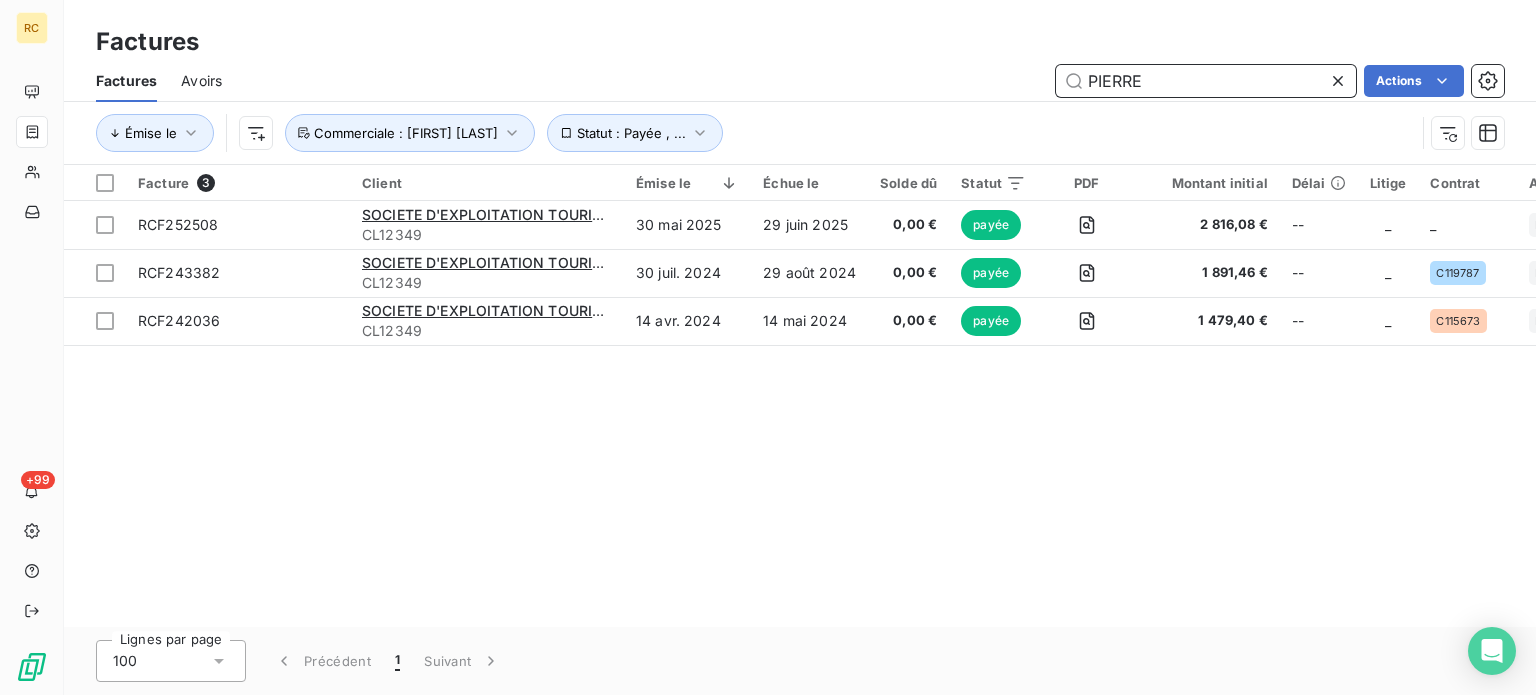click on "PIERRE" at bounding box center (1206, 81) 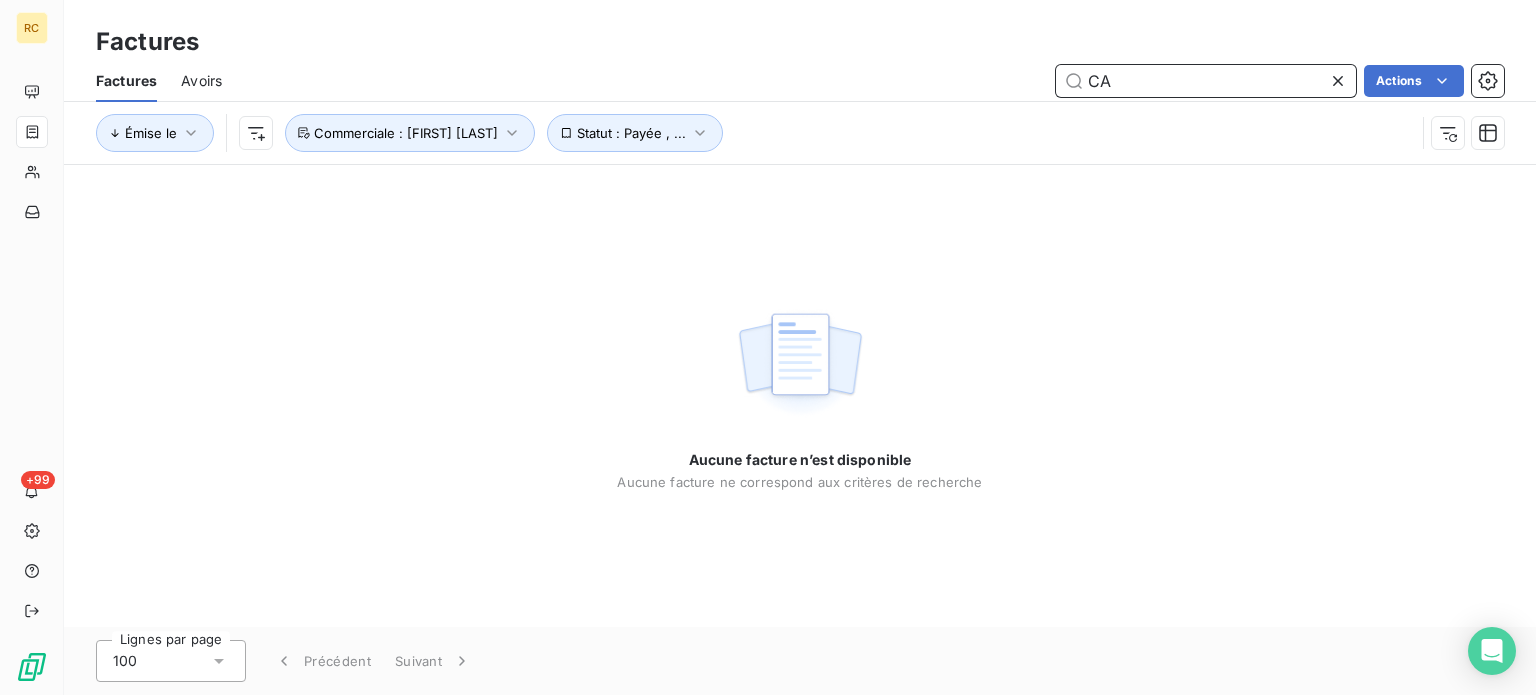 type on "C" 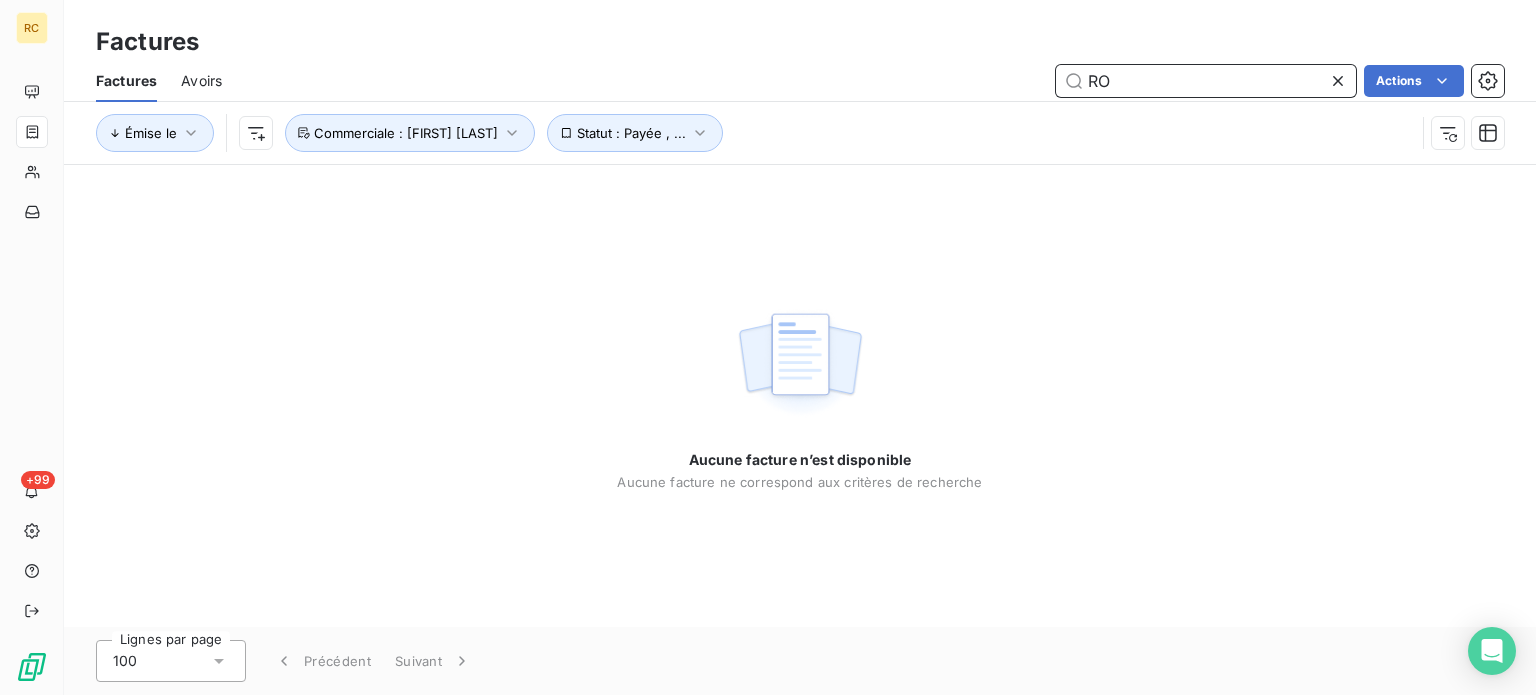 type on "R" 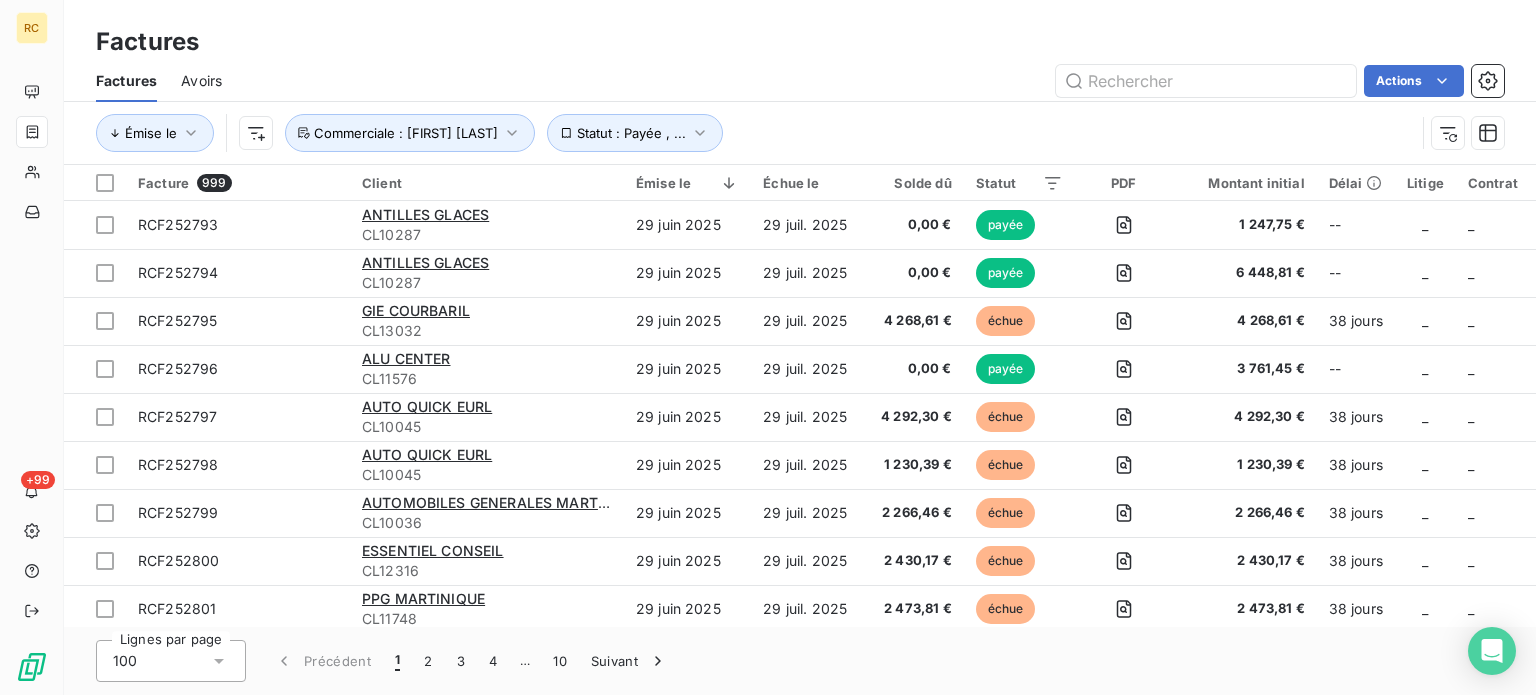 click on "Actions" at bounding box center (875, 81) 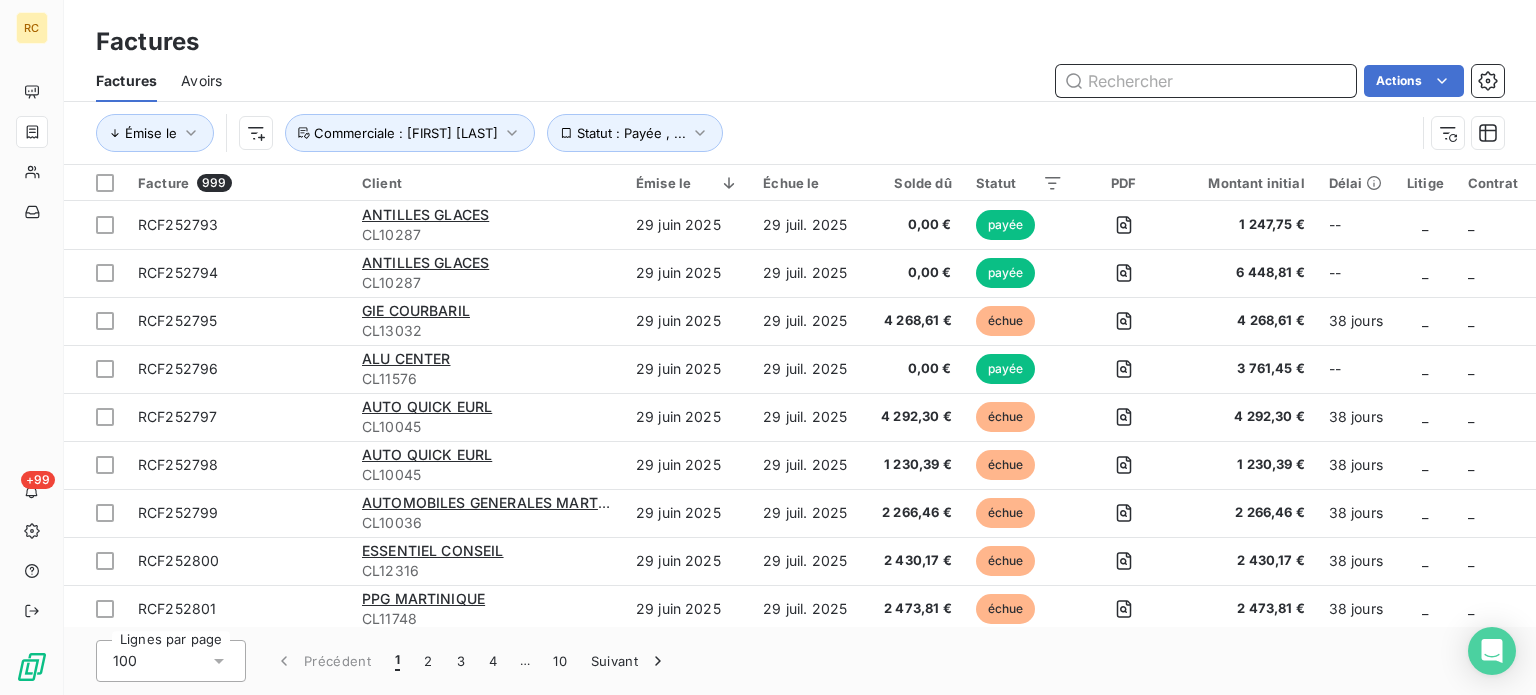 click at bounding box center (1206, 81) 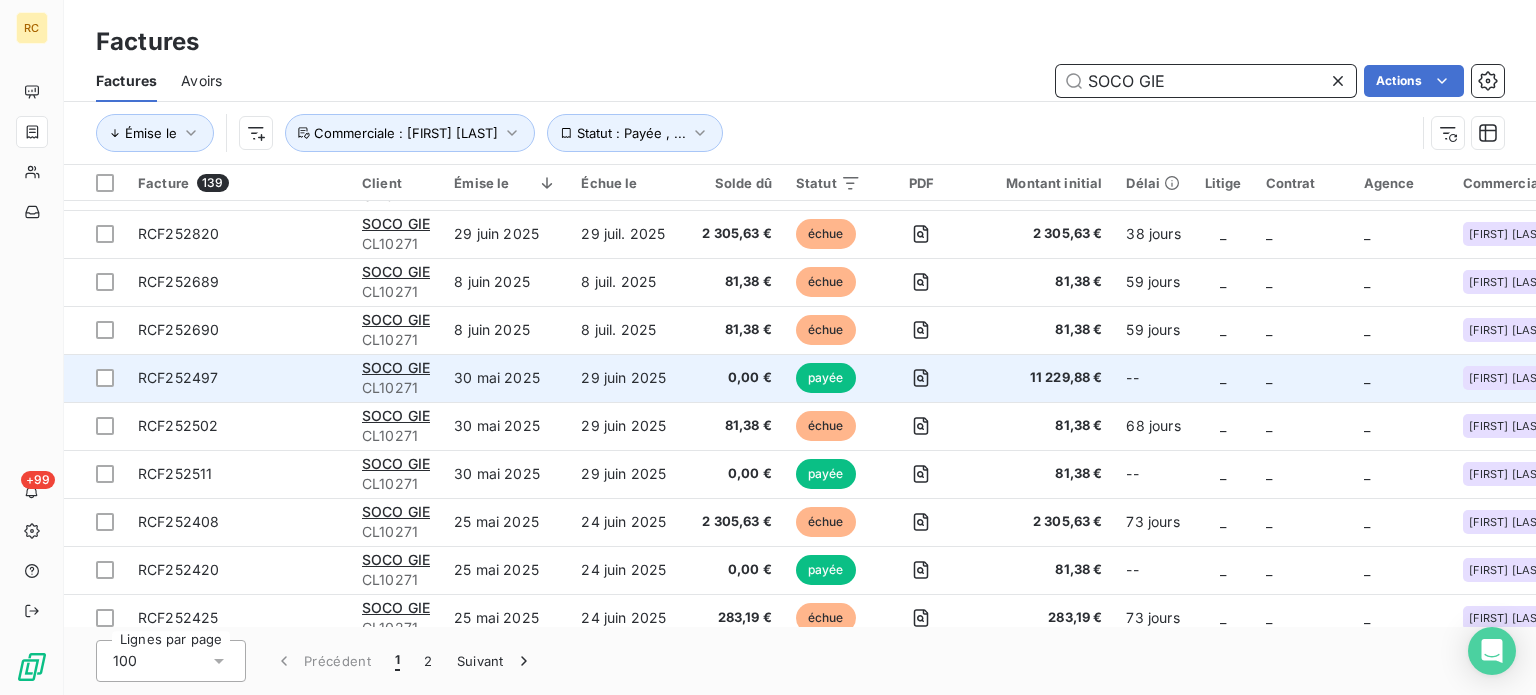 scroll, scrollTop: 0, scrollLeft: 0, axis: both 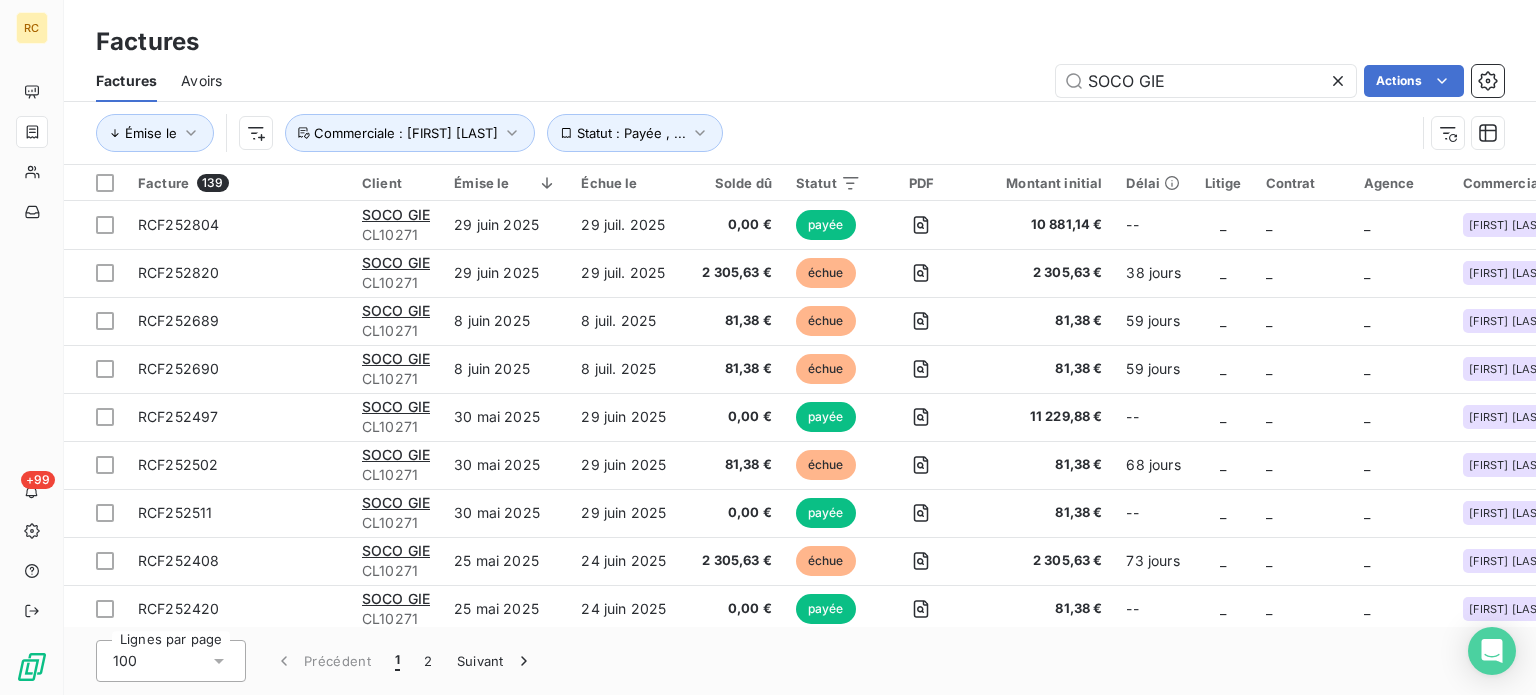 click on "Factures" at bounding box center (800, 42) 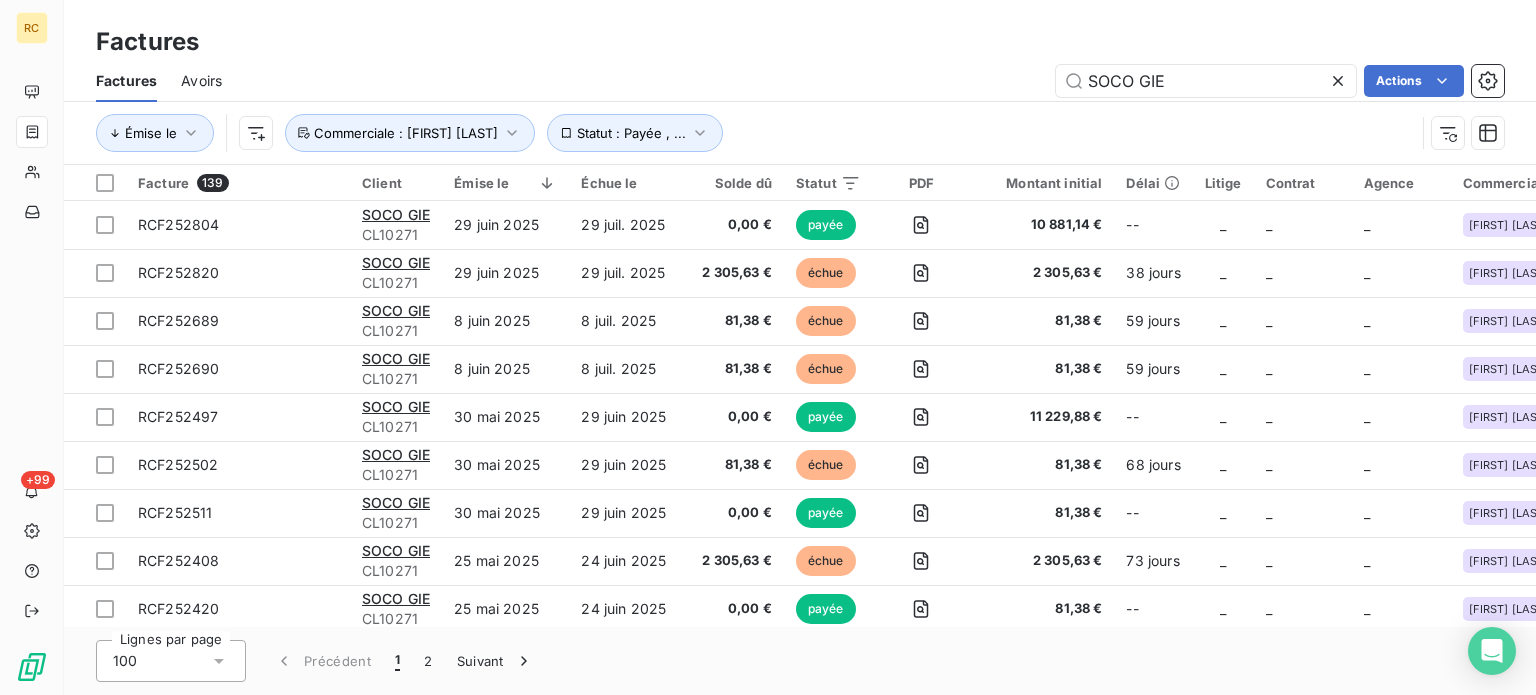 click on "Factures" at bounding box center (800, 42) 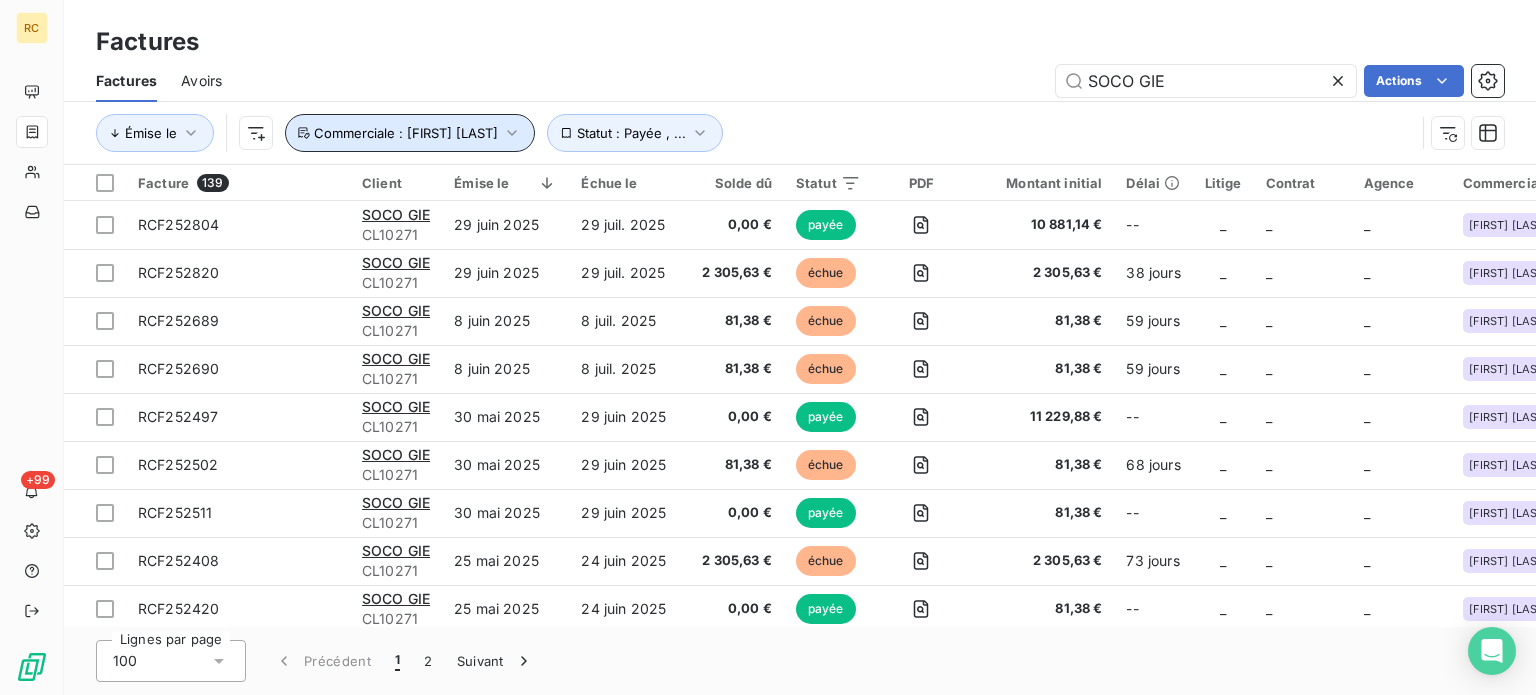 click on "Commerciale  : [FIRST] [LAST]" at bounding box center [410, 133] 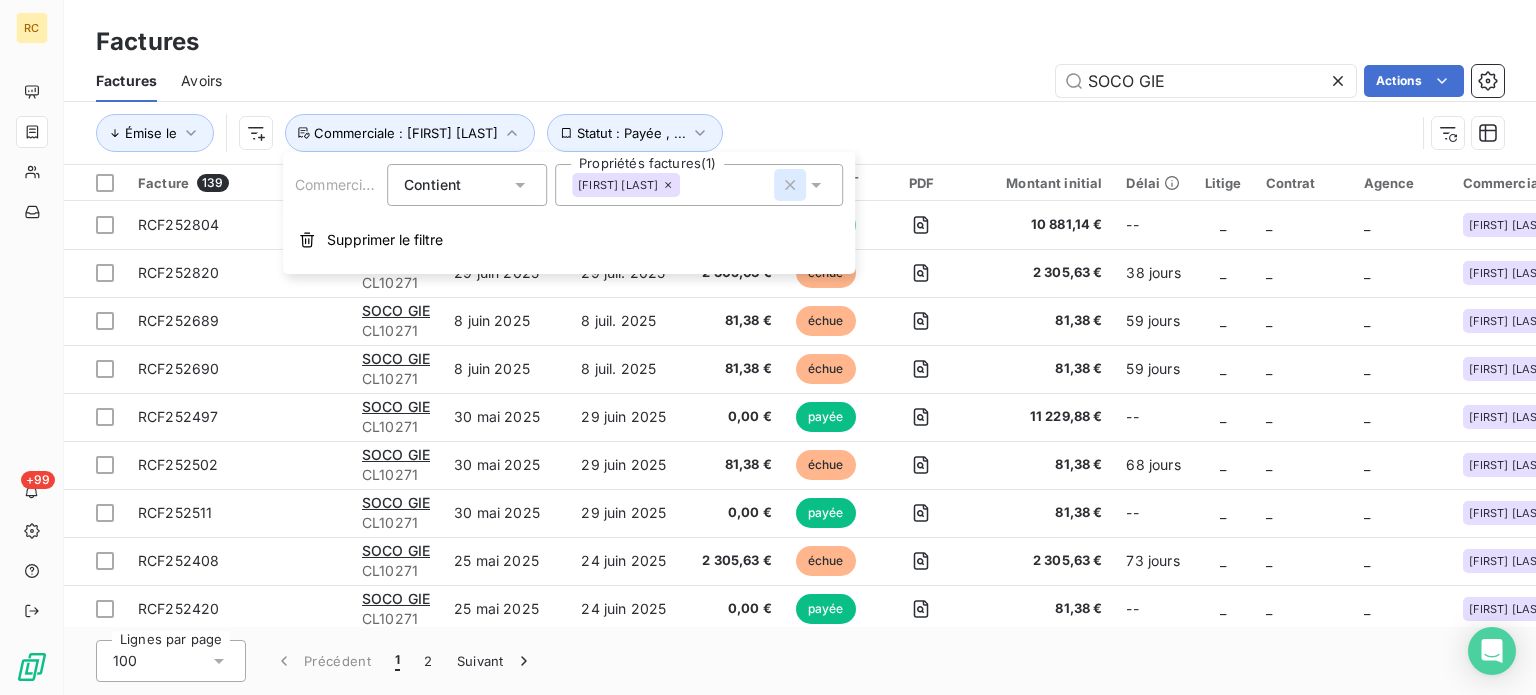 click 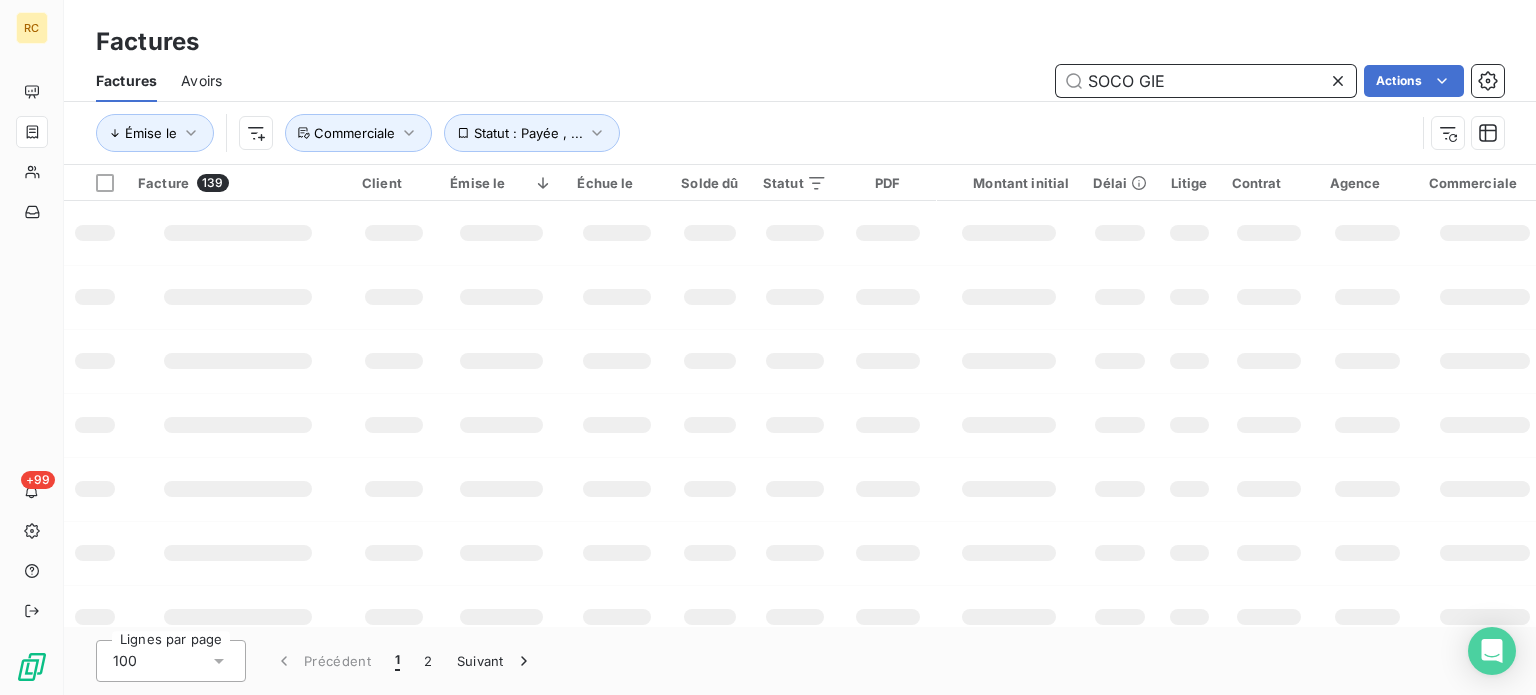 click on "SOCO GIE" at bounding box center (1206, 81) 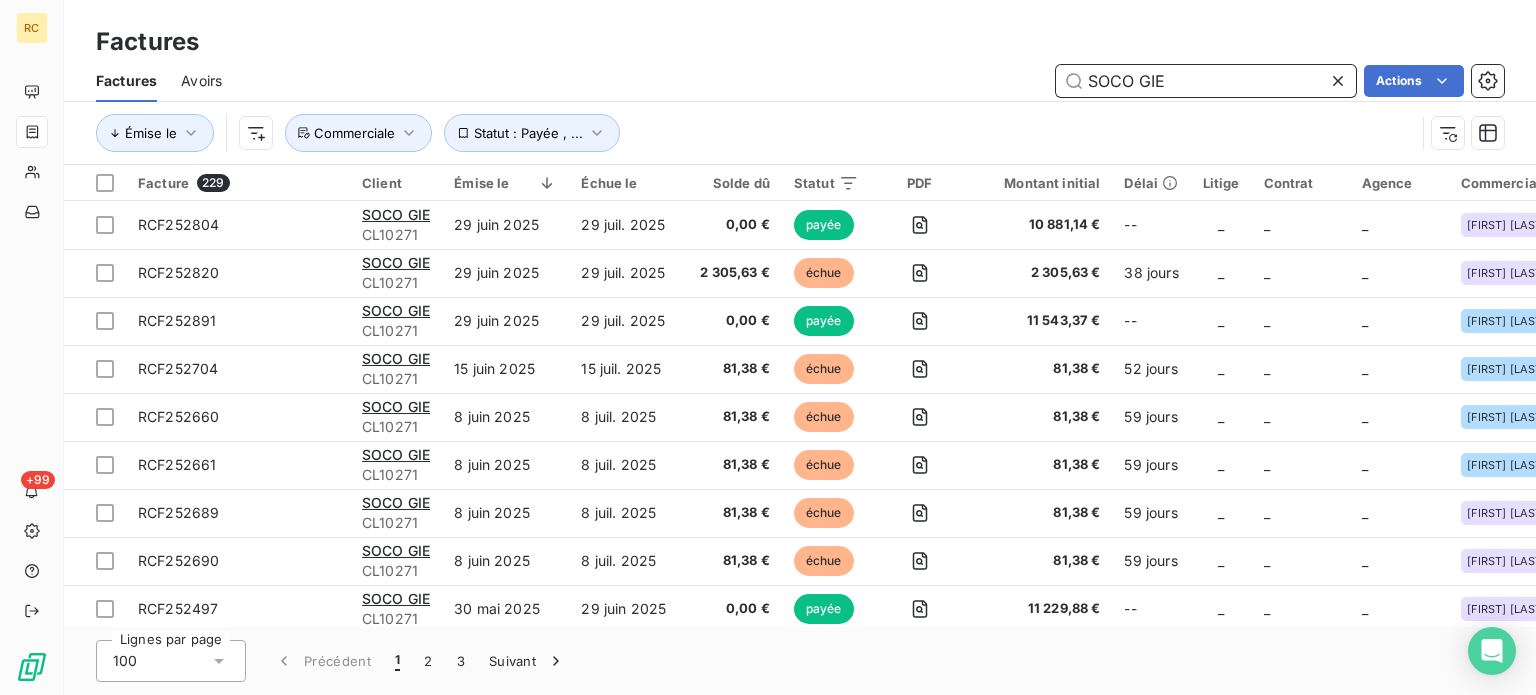 click on "SOCO GIE" at bounding box center [1206, 81] 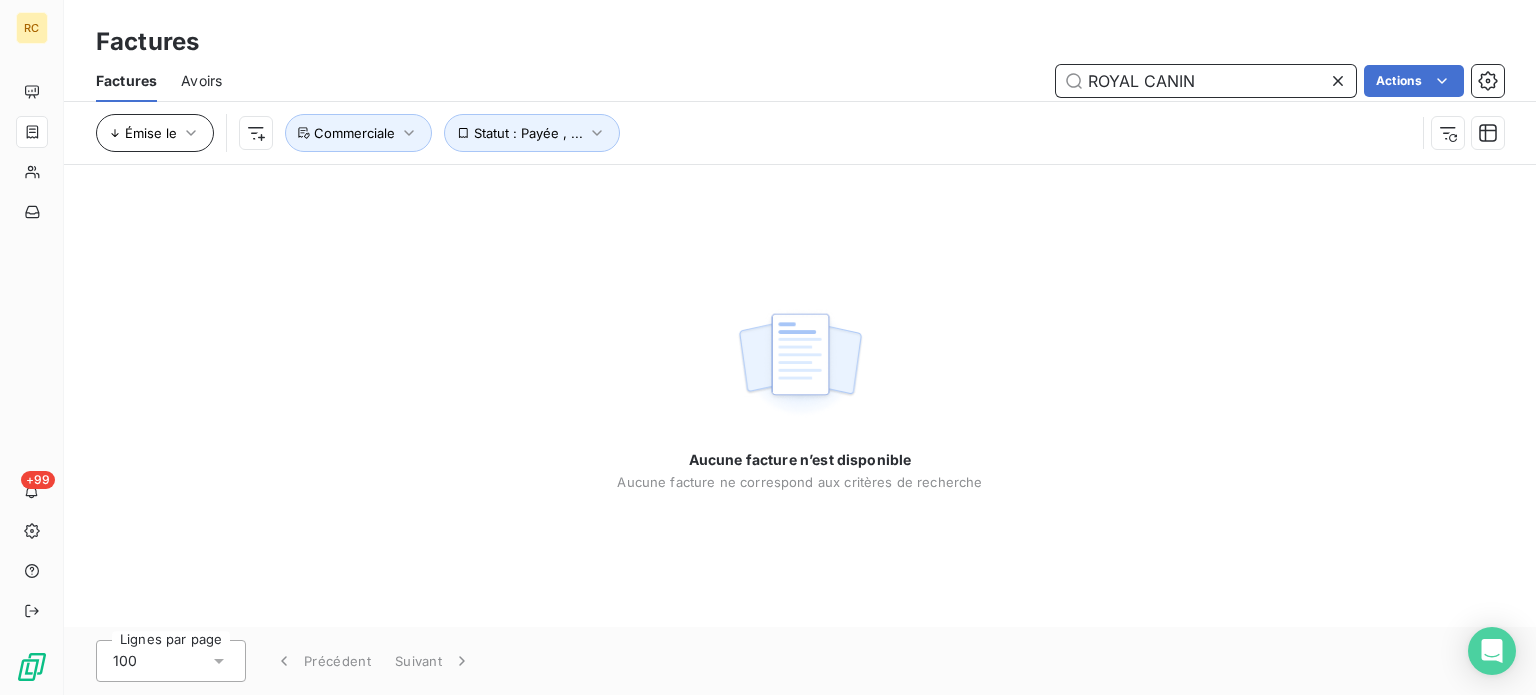 type on "ROYAL CANIN" 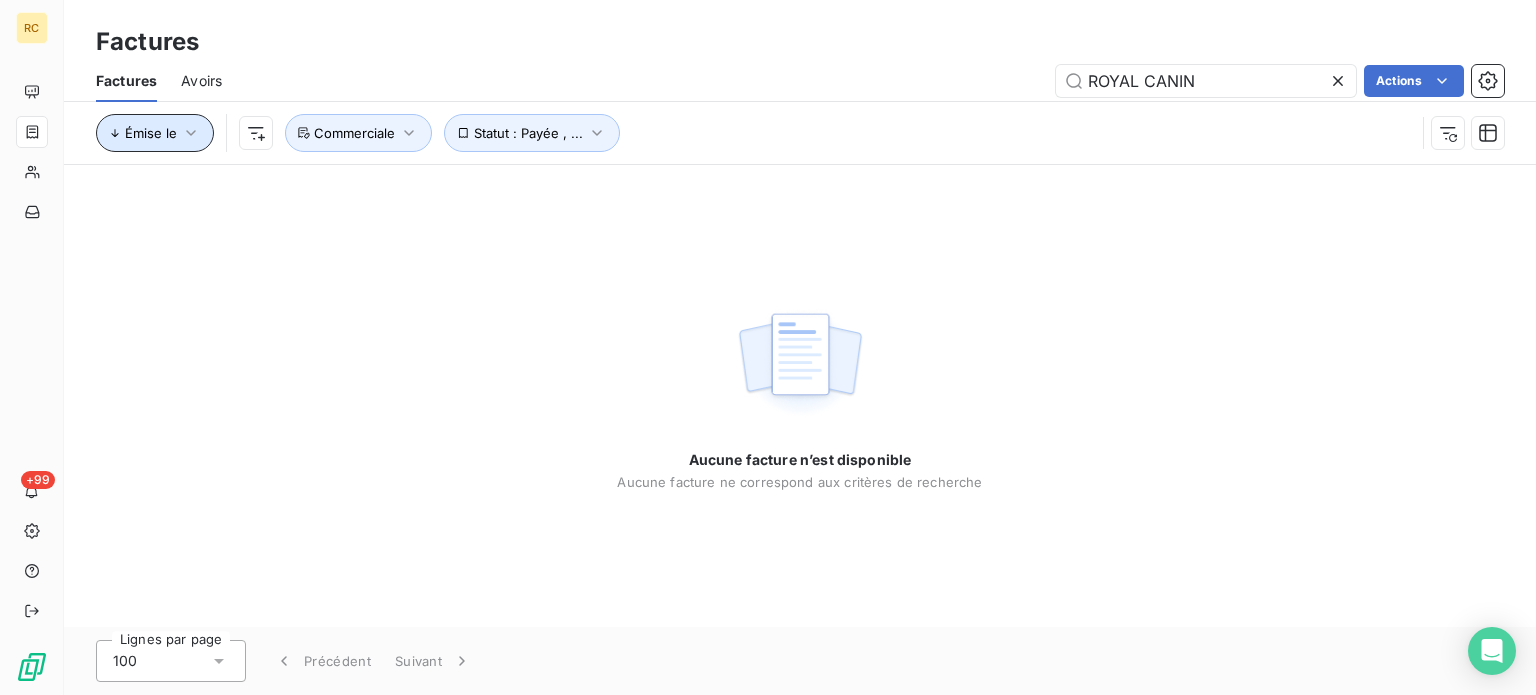 click 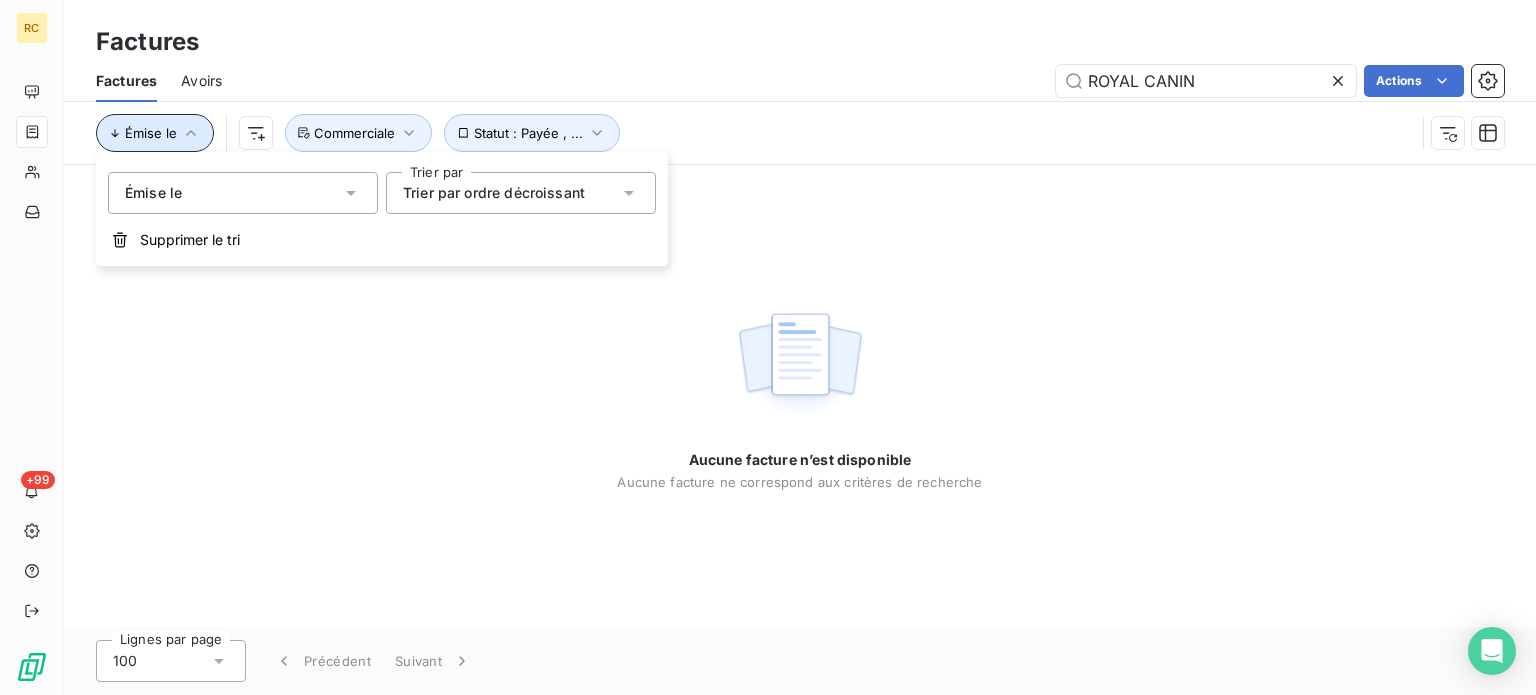 click 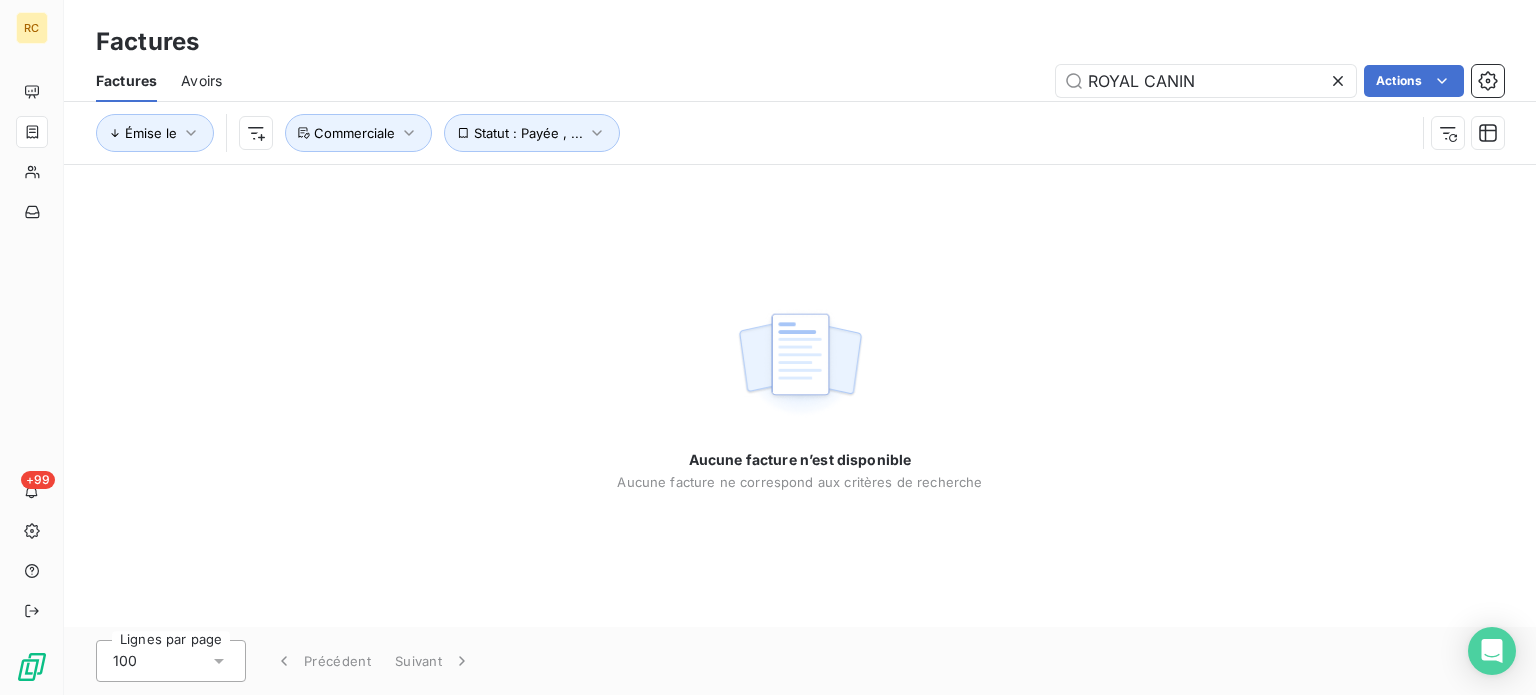 click on "Statut  : Payée , ..." at bounding box center [532, 133] 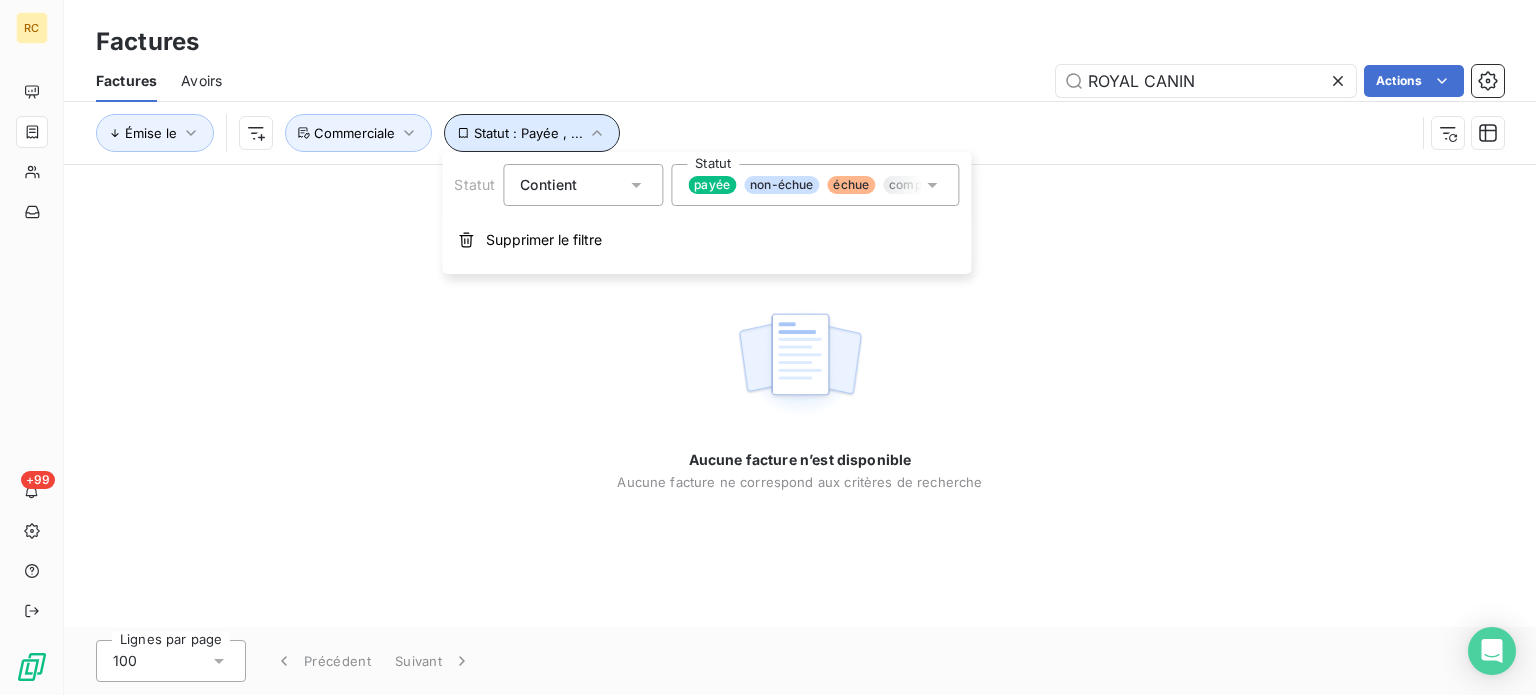 click 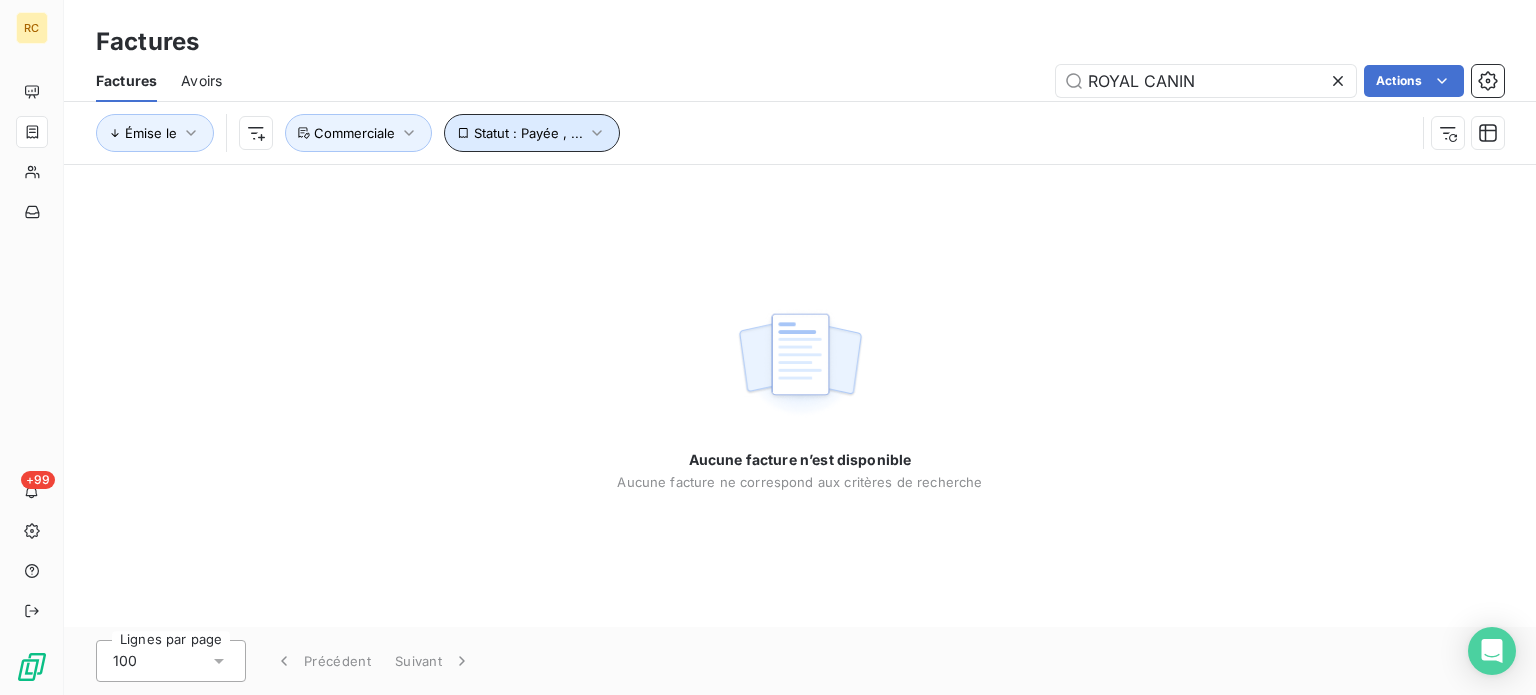 click 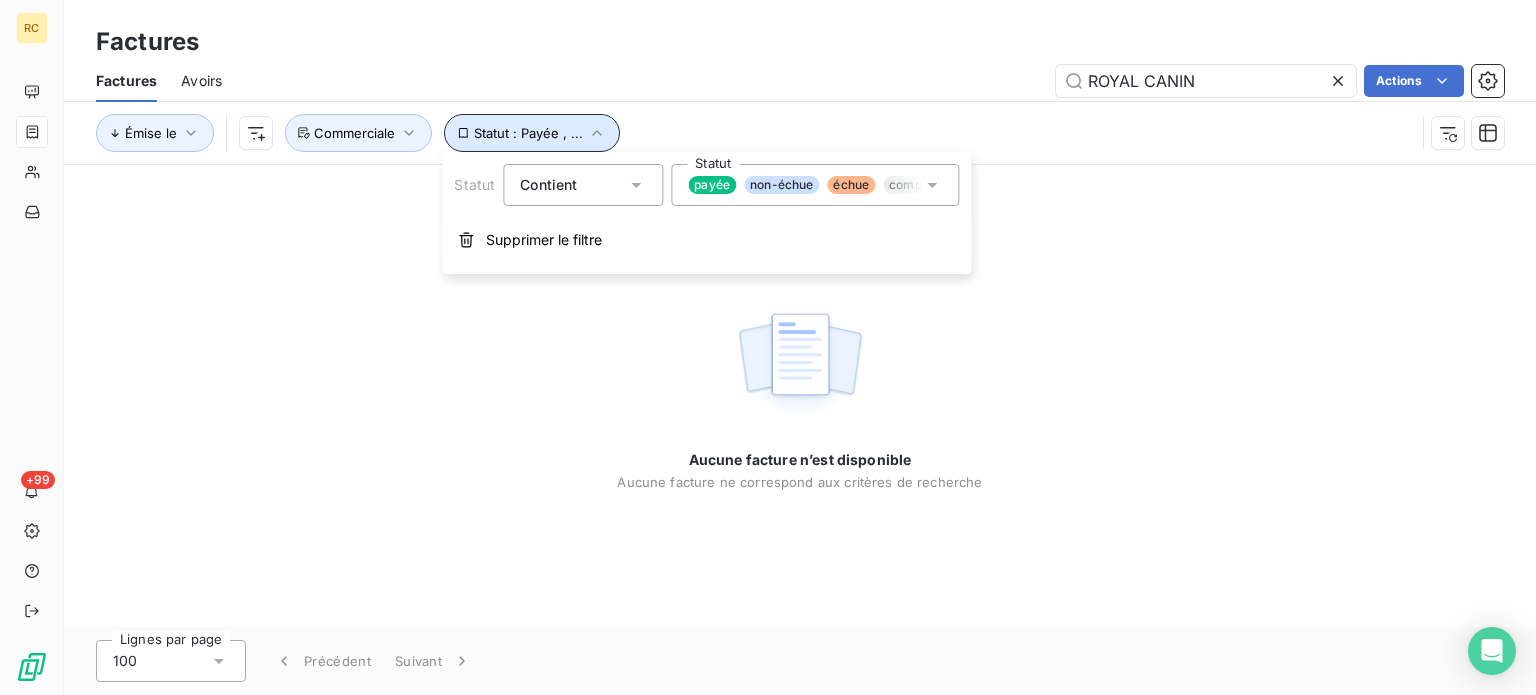 click 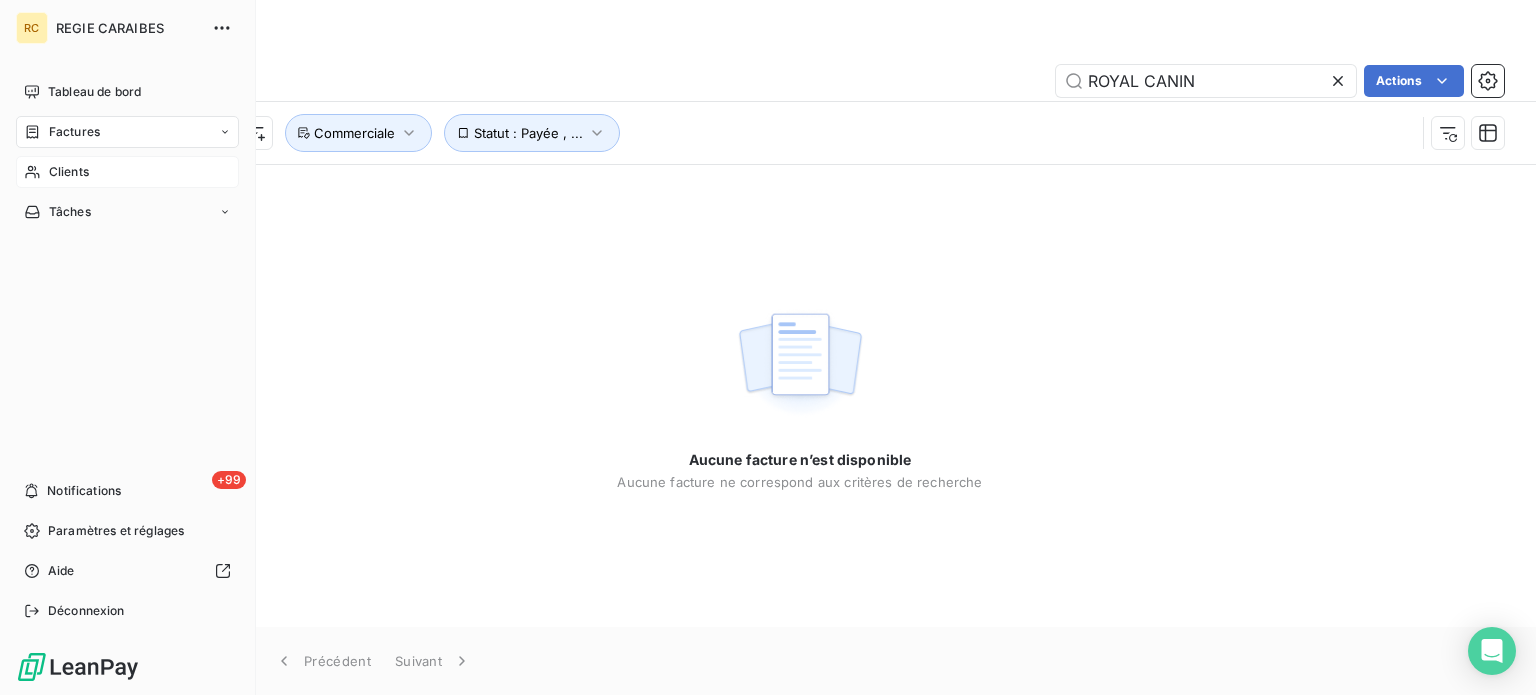 click on "Clients" at bounding box center [69, 172] 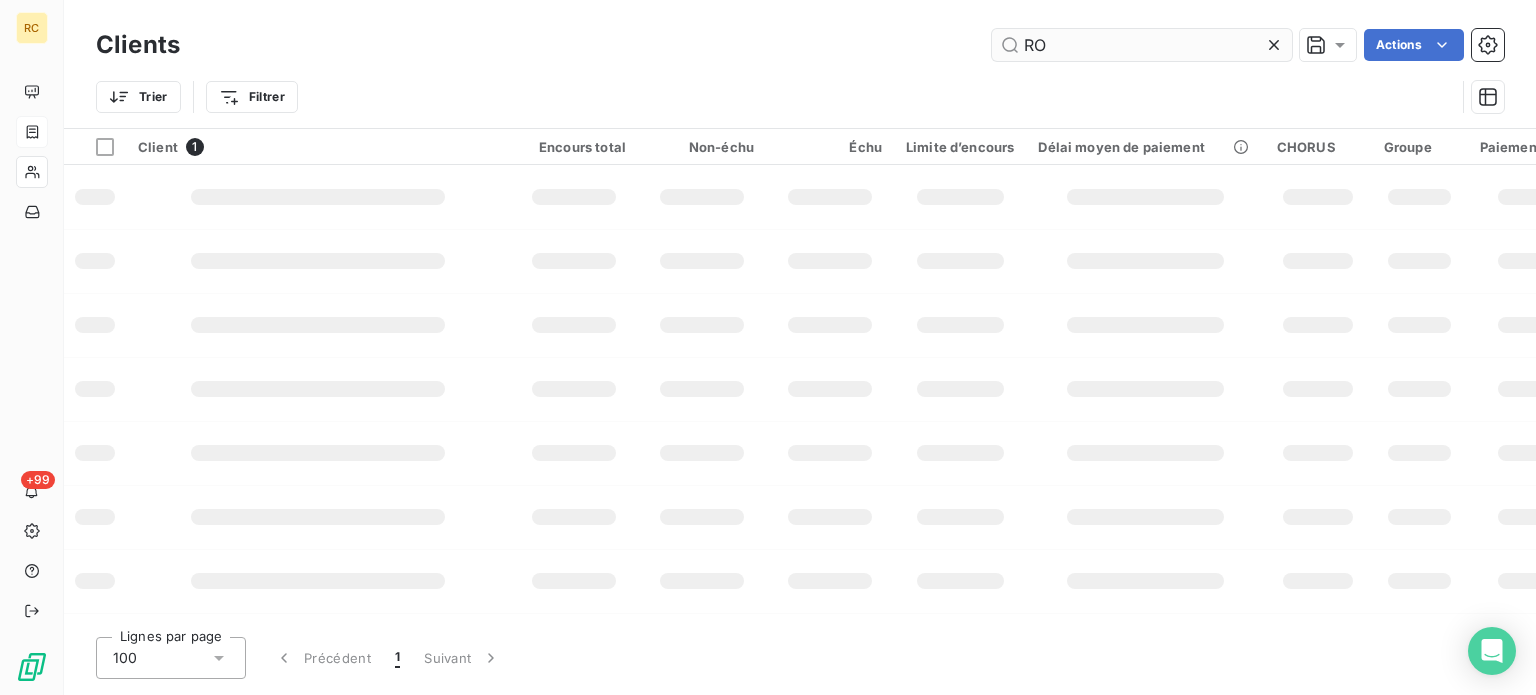 type on "R" 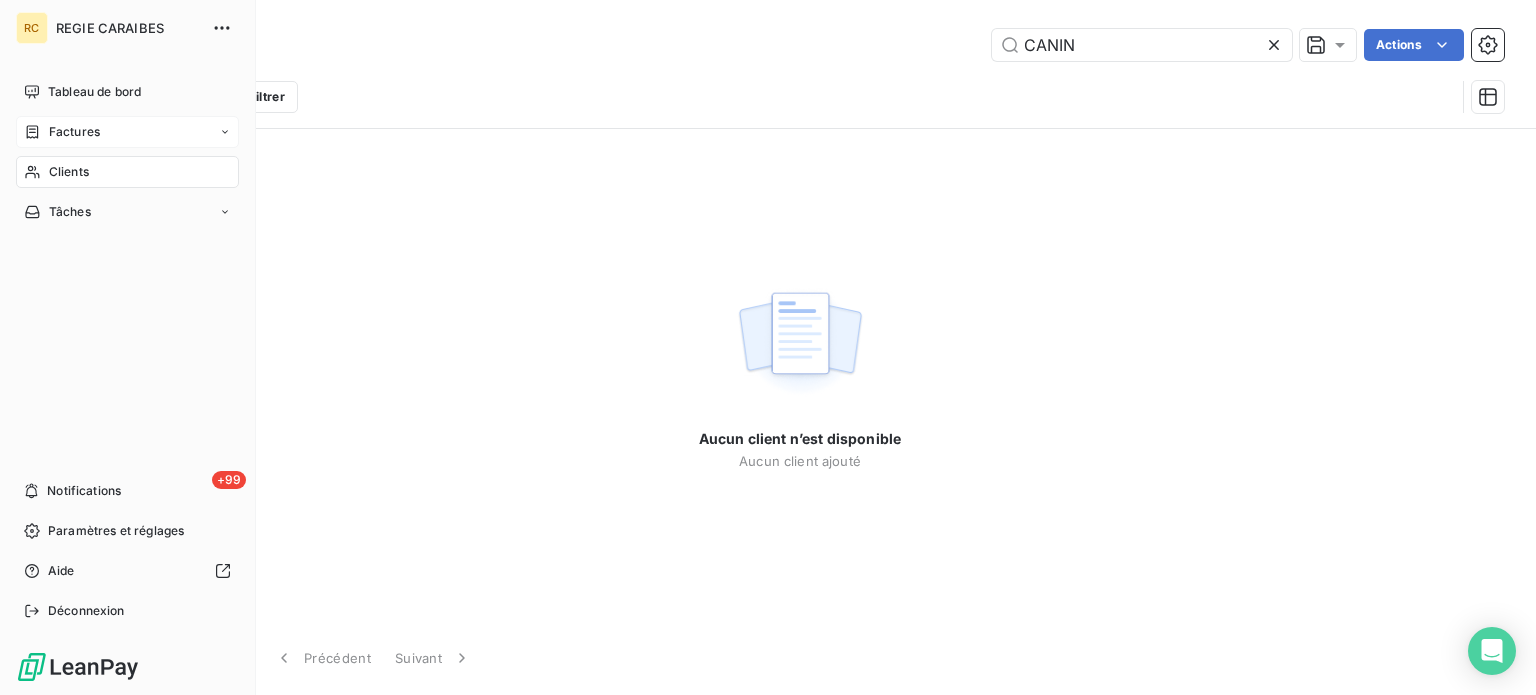 type on "CANIN" 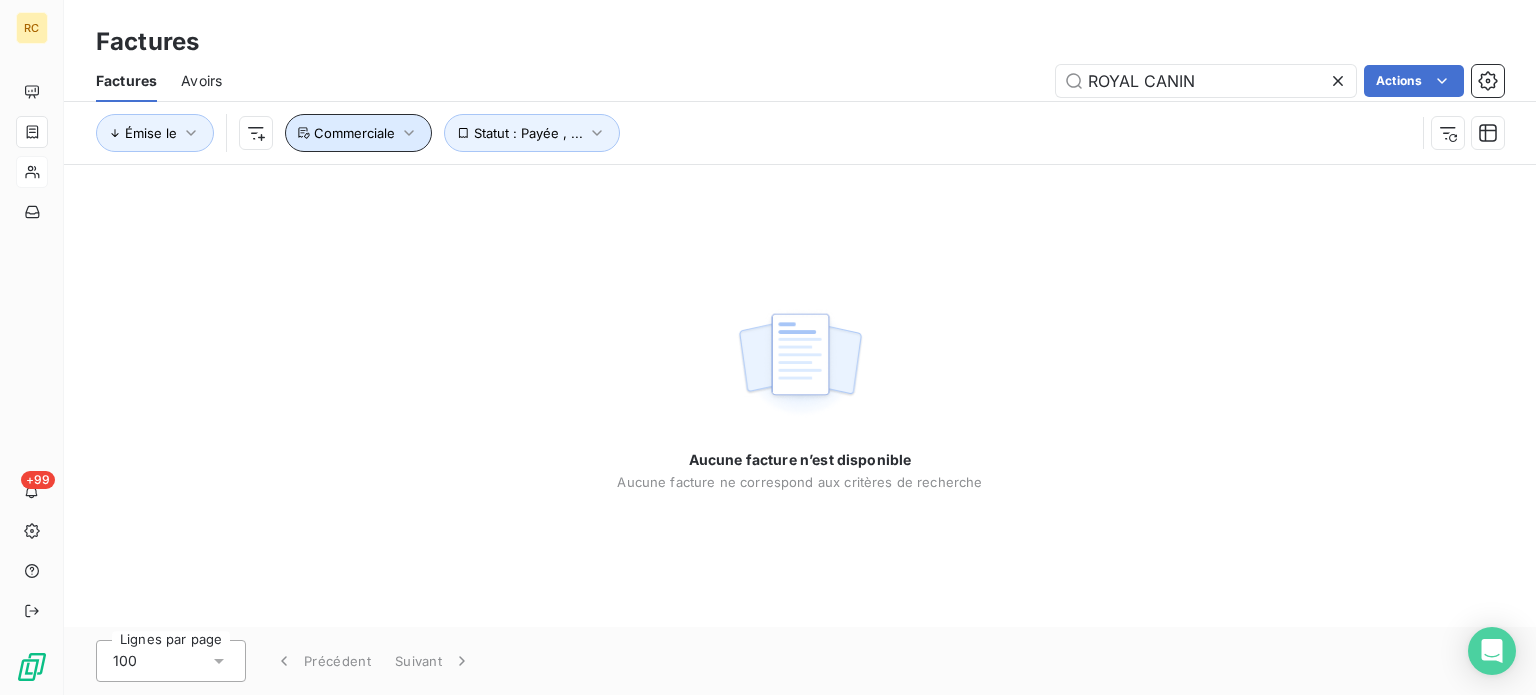 click 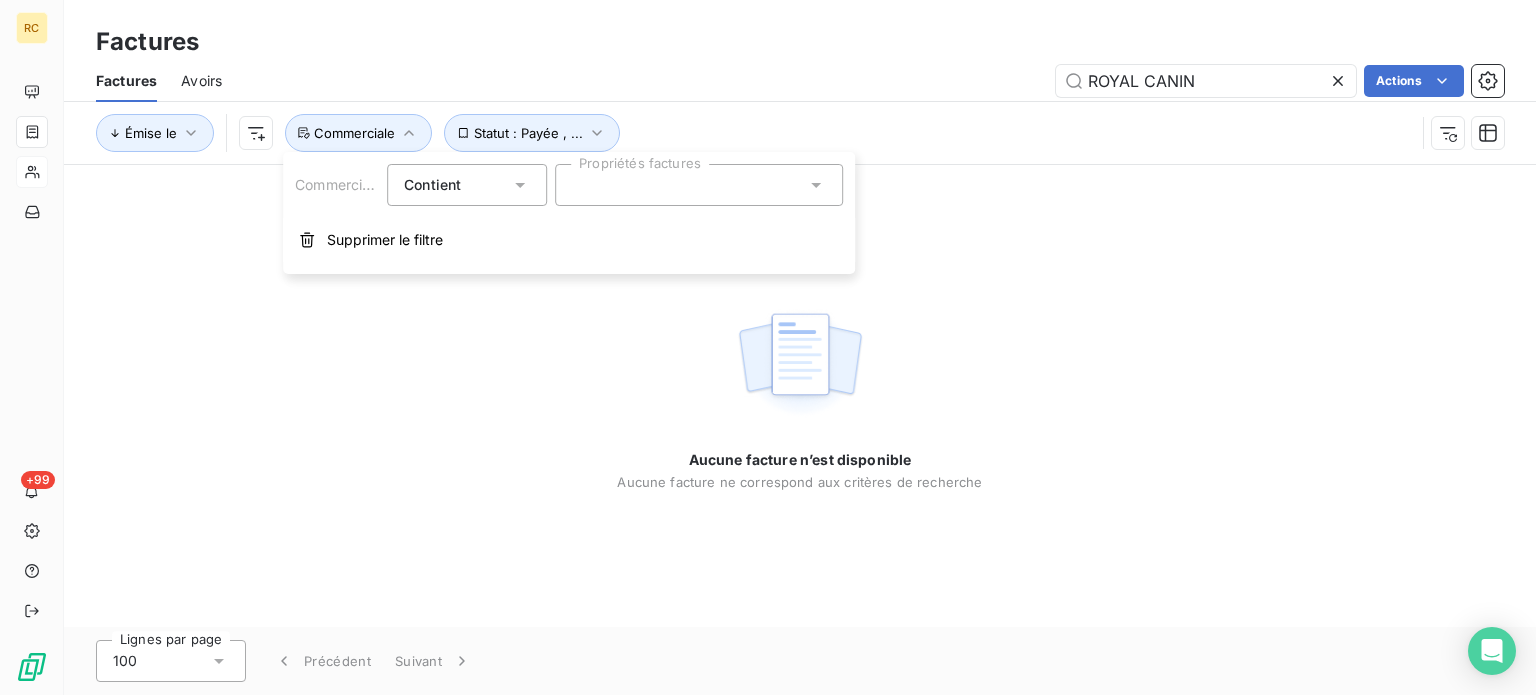 click at bounding box center (699, 185) 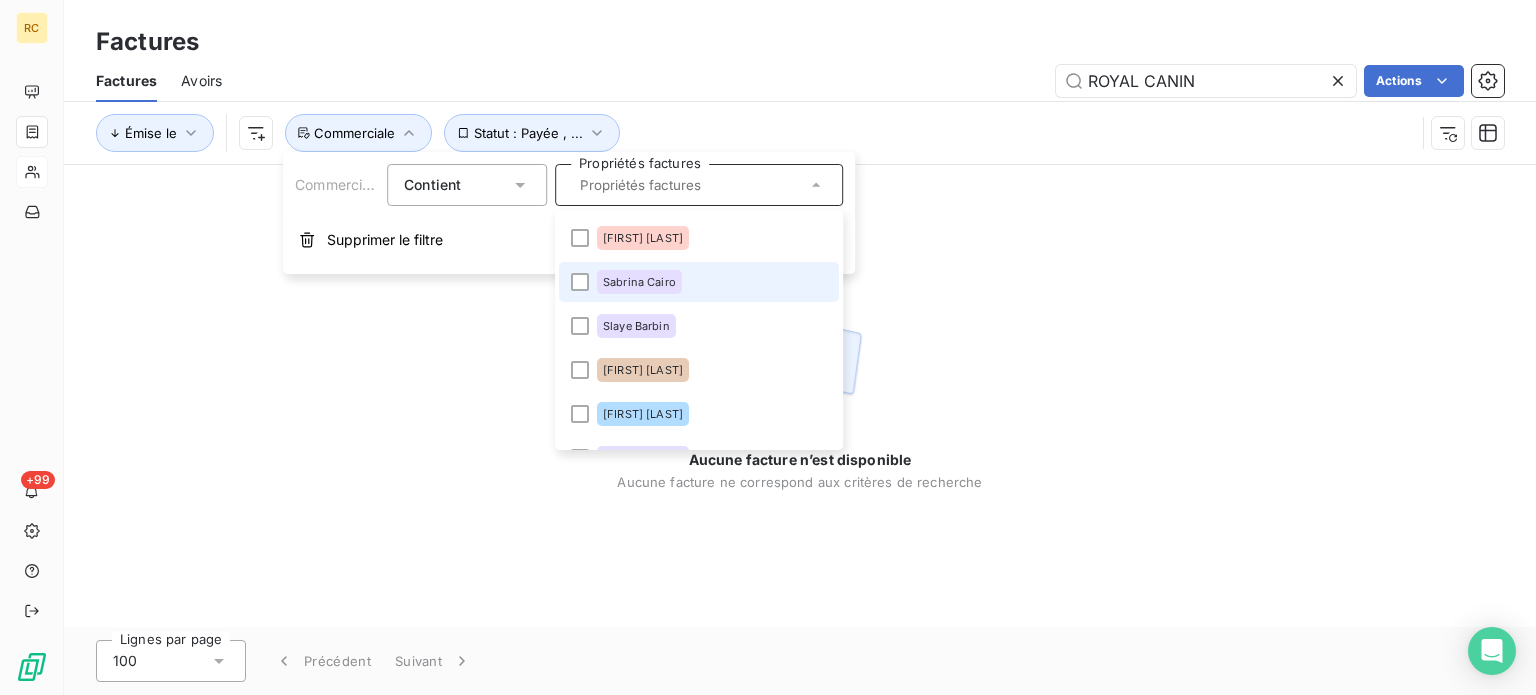 scroll, scrollTop: 43, scrollLeft: 0, axis: vertical 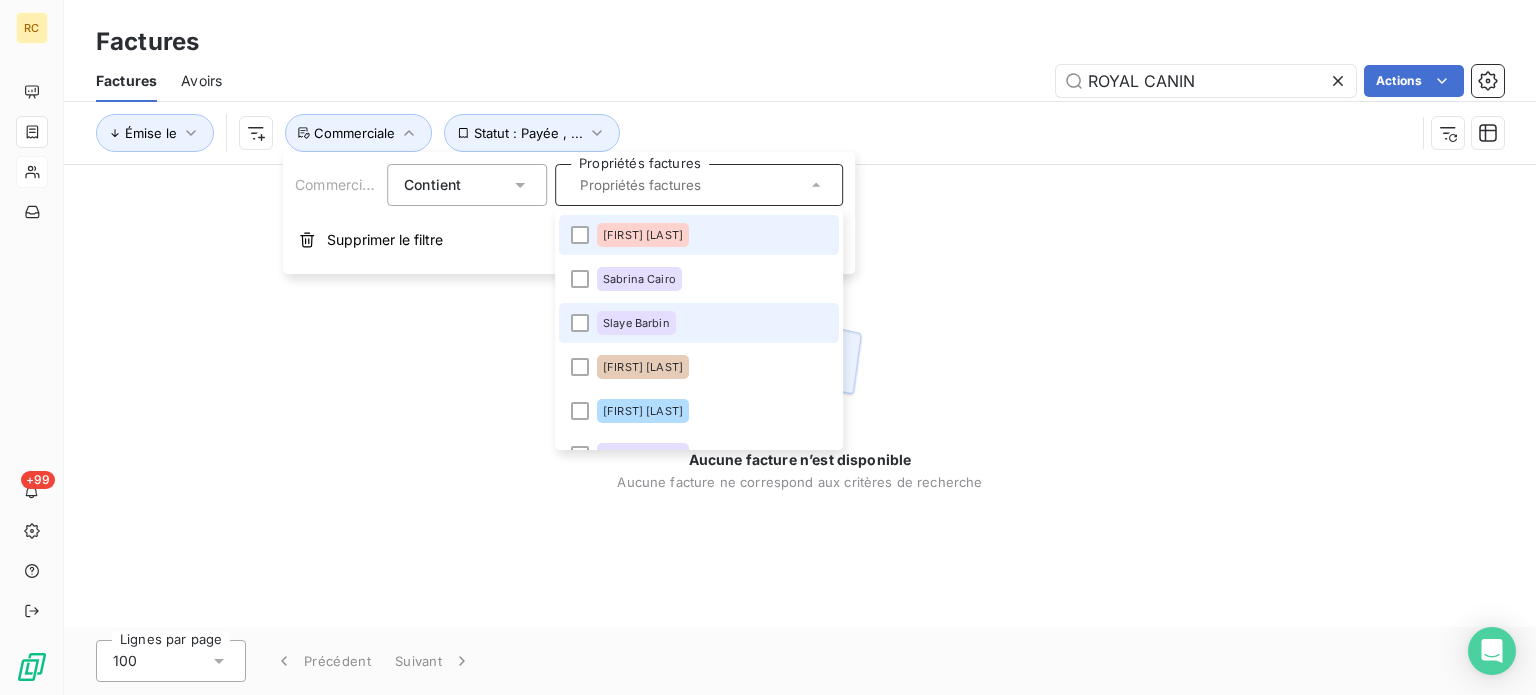 drag, startPoint x: 609, startPoint y: 355, endPoint x: 656, endPoint y: 250, distance: 115.03912 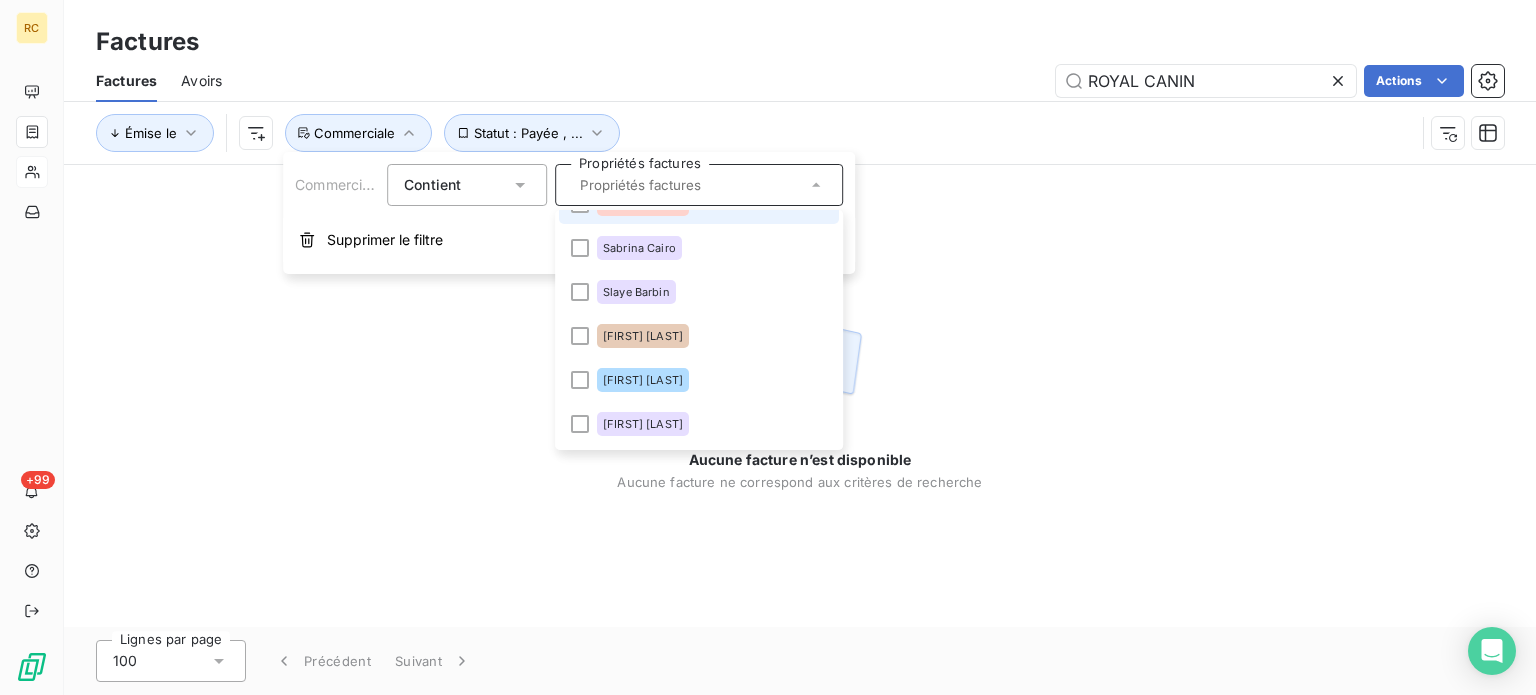 scroll, scrollTop: 76, scrollLeft: 0, axis: vertical 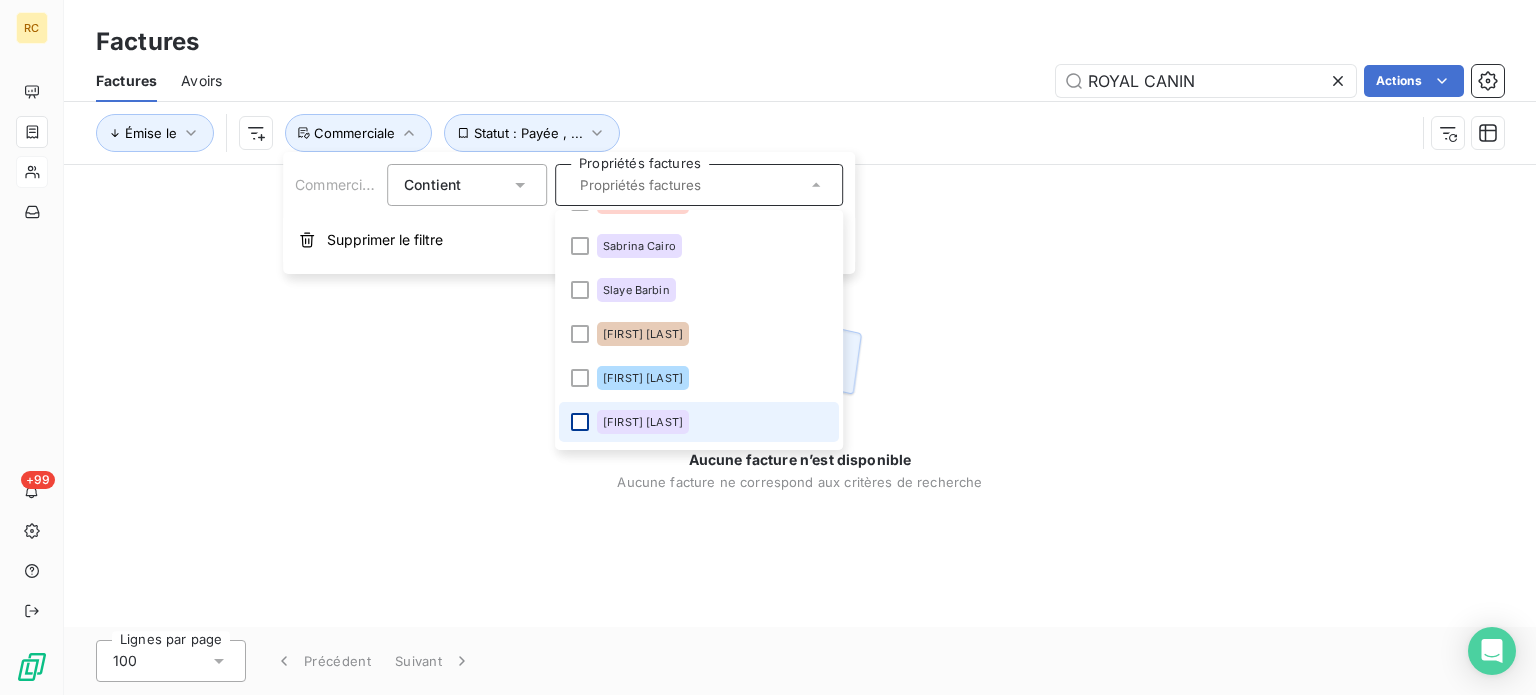 click at bounding box center (580, 422) 